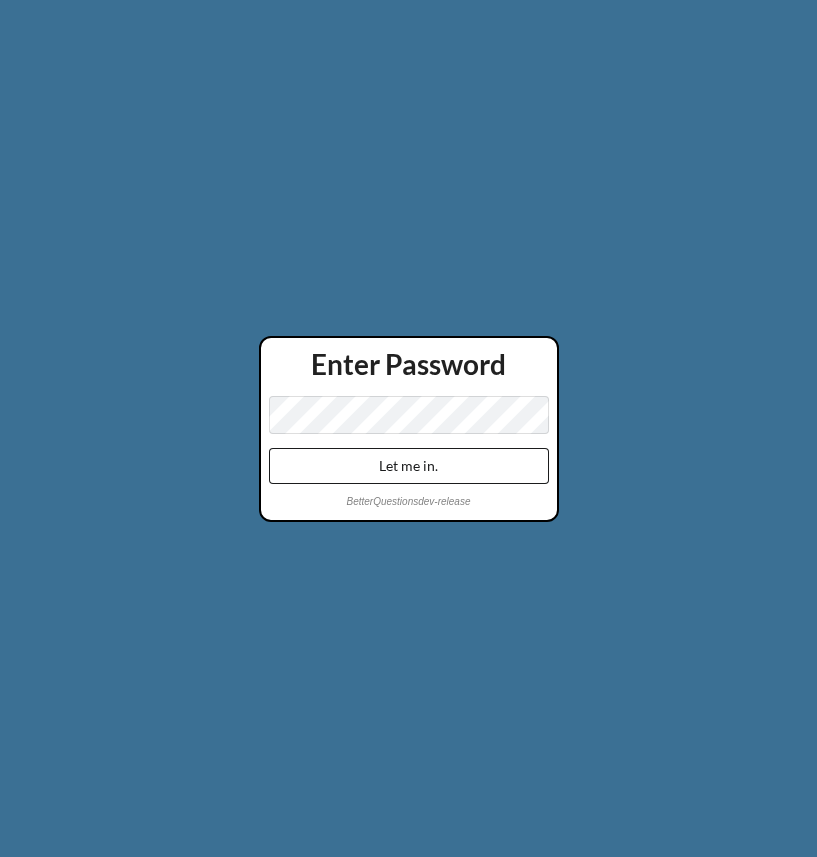 scroll, scrollTop: 0, scrollLeft: 0, axis: both 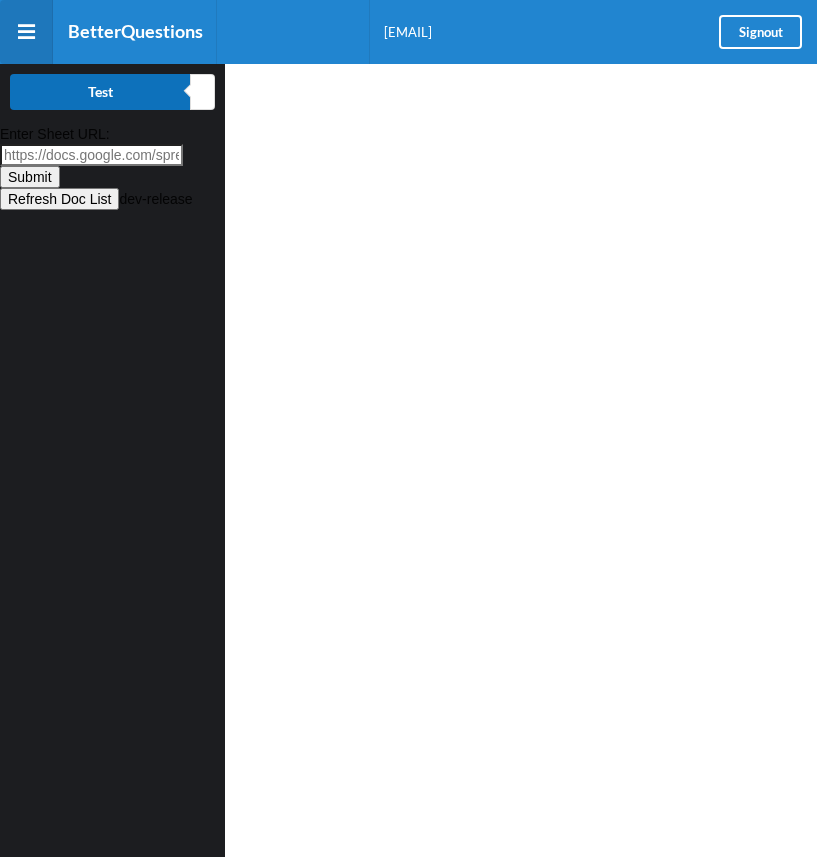 click on "Test" at bounding box center (100, 92) 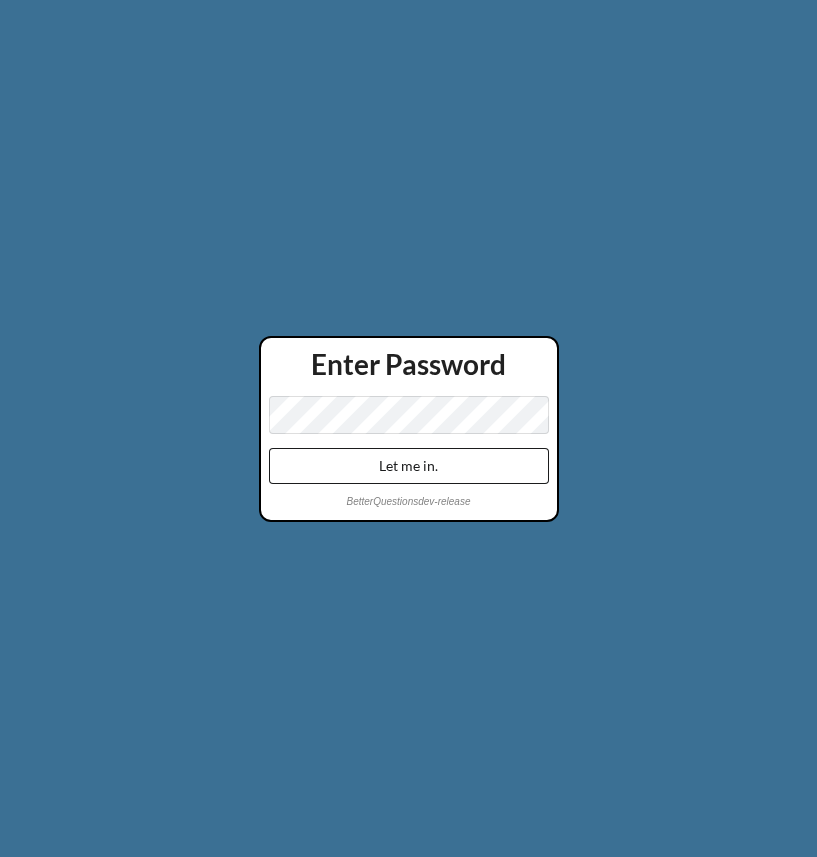 scroll, scrollTop: 0, scrollLeft: 0, axis: both 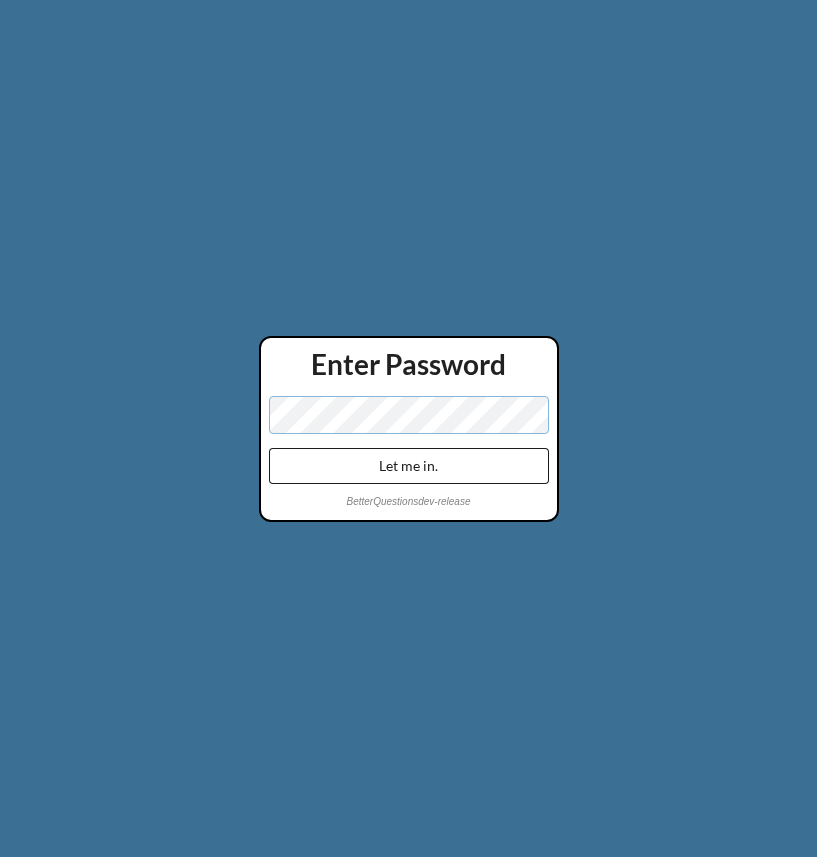 click on "Let me in." at bounding box center [409, 466] 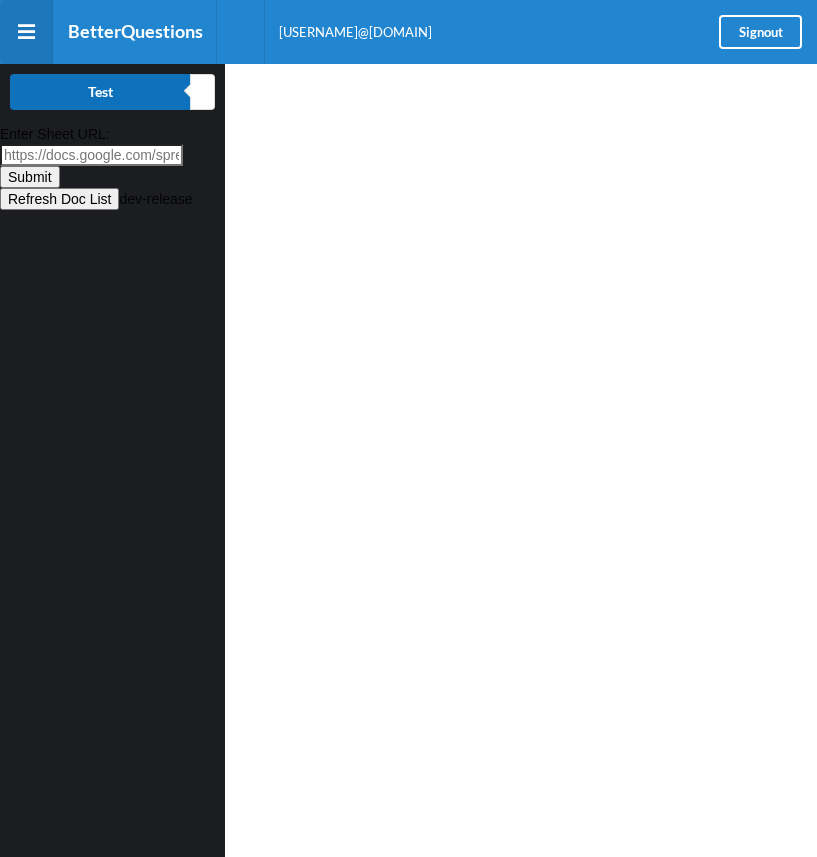 click on "Test" at bounding box center (100, 92) 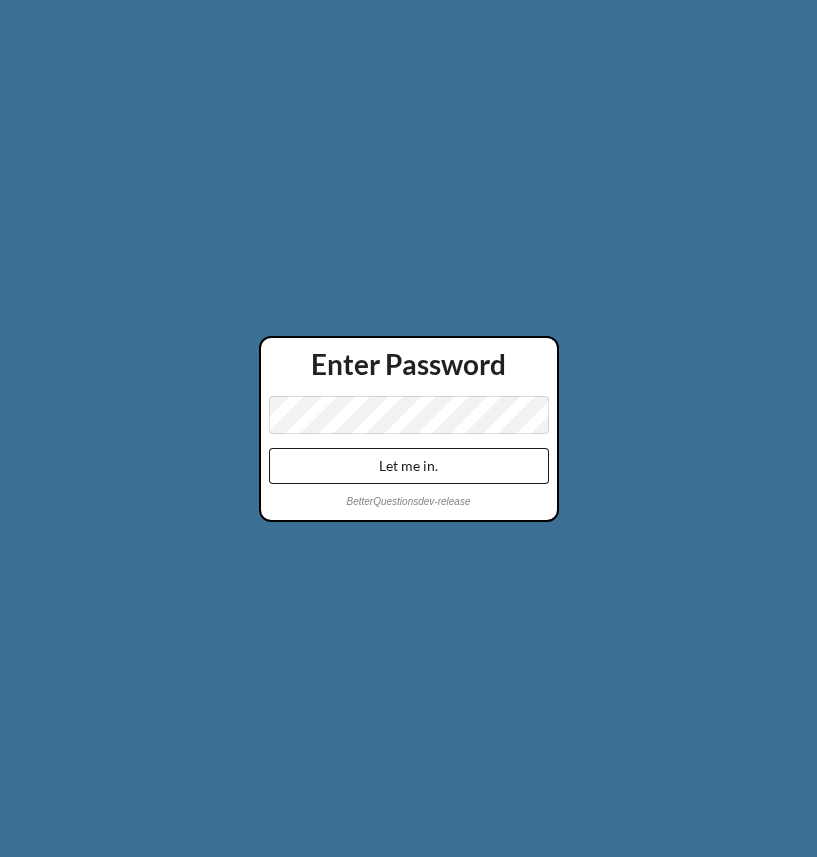 scroll, scrollTop: 0, scrollLeft: 0, axis: both 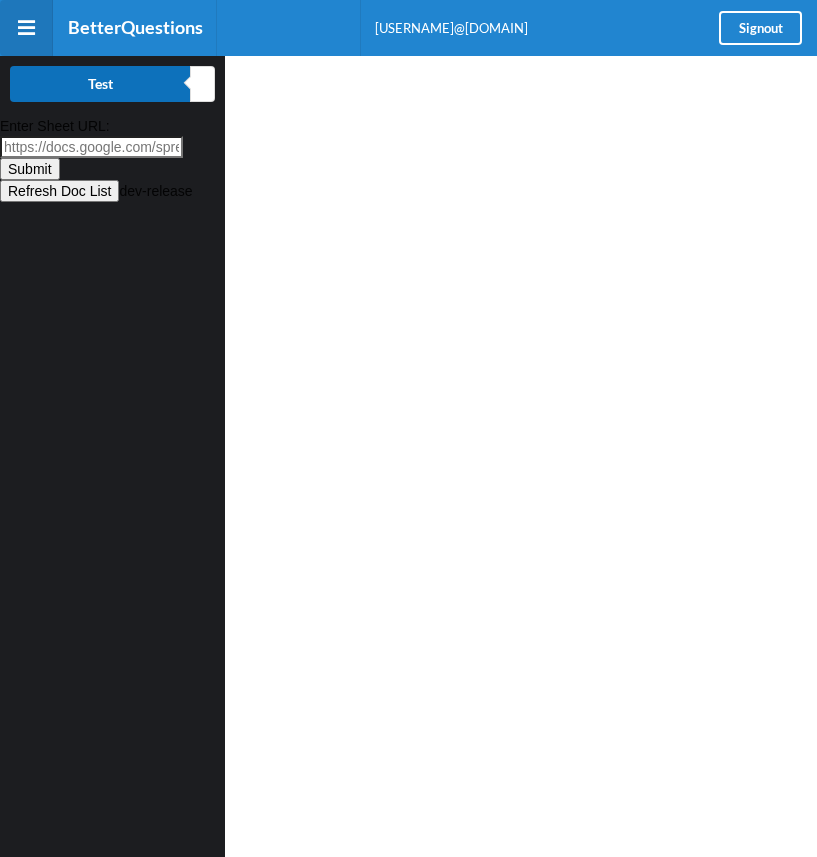 click on "Test" at bounding box center (100, 84) 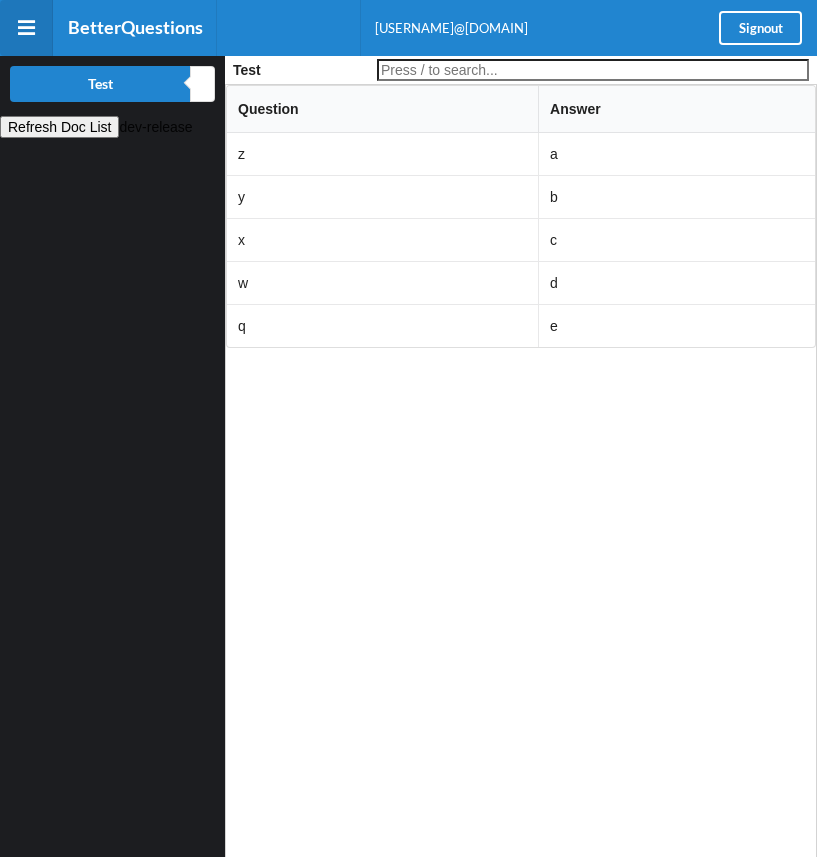click at bounding box center (593, 70) 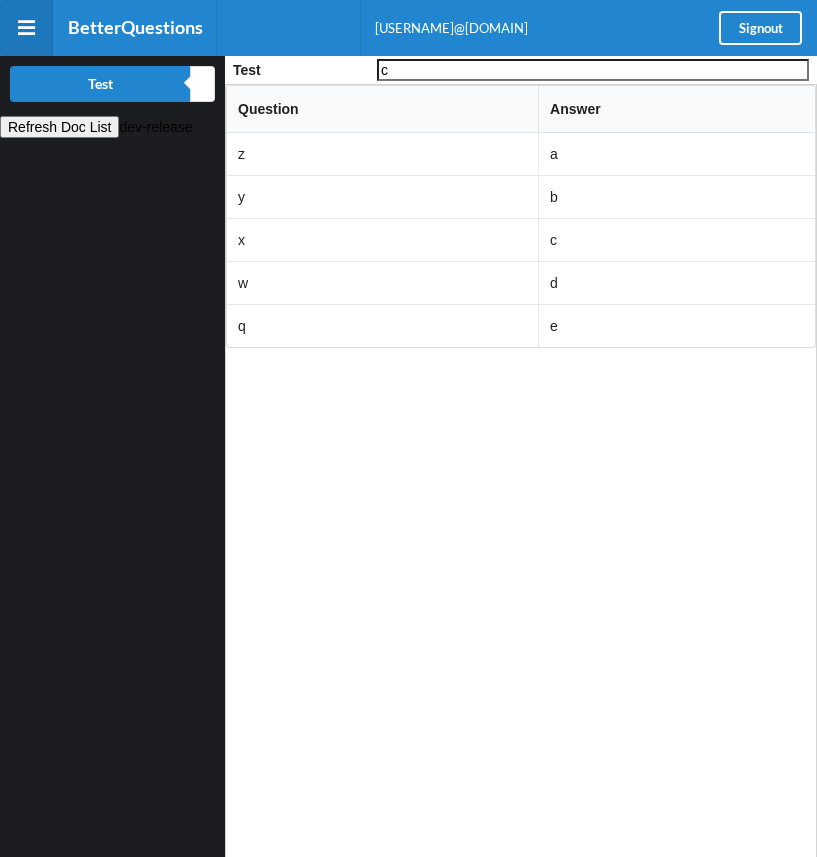 type on "c" 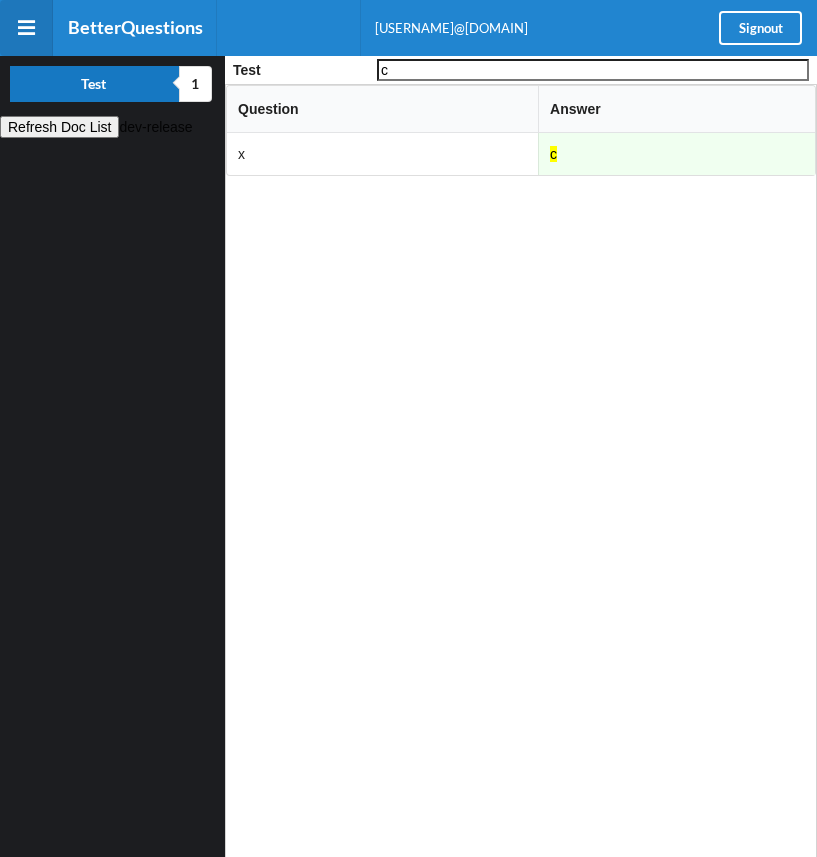 scroll, scrollTop: 0, scrollLeft: 0, axis: both 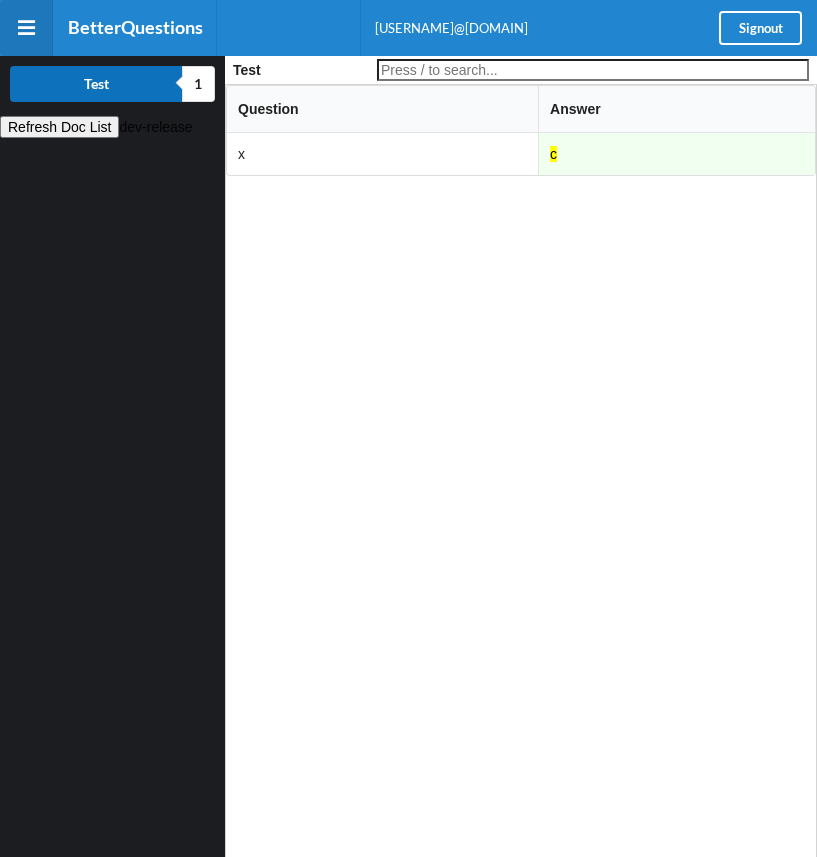 click on "Test" at bounding box center [96, 84] 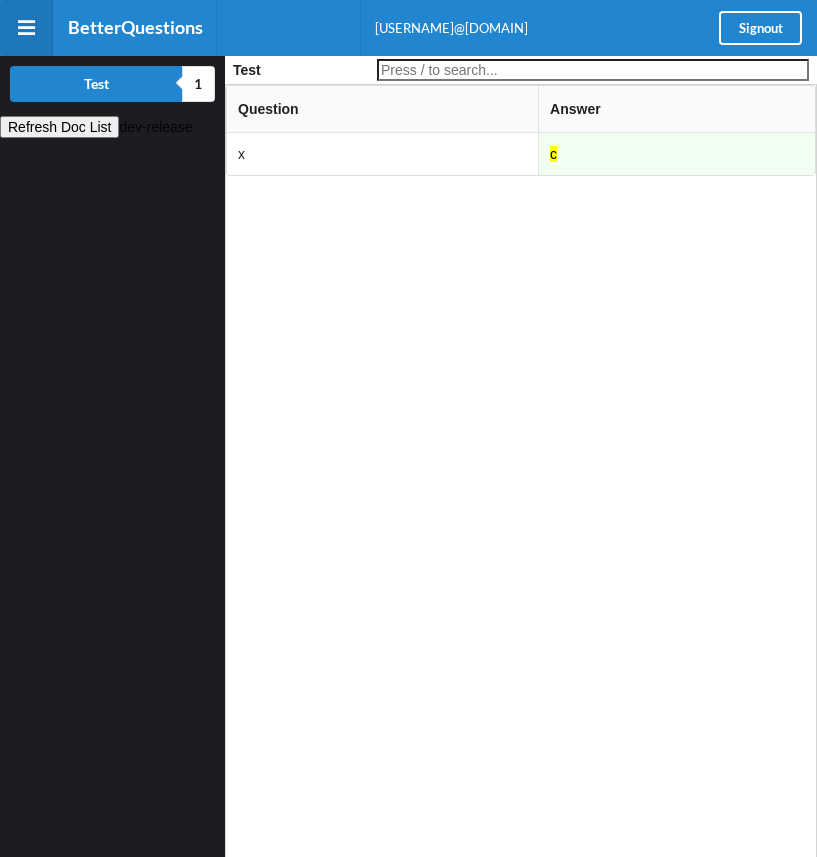 click on "Refresh Doc List" at bounding box center (59, 127) 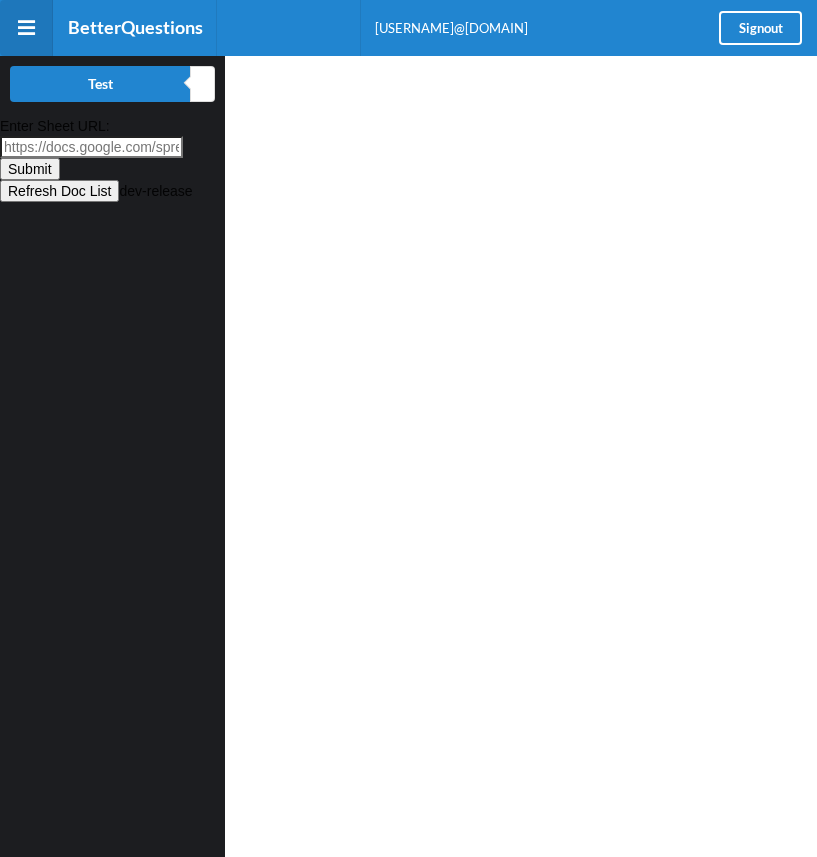click on "Enter Sheet URL:" at bounding box center [91, 147] 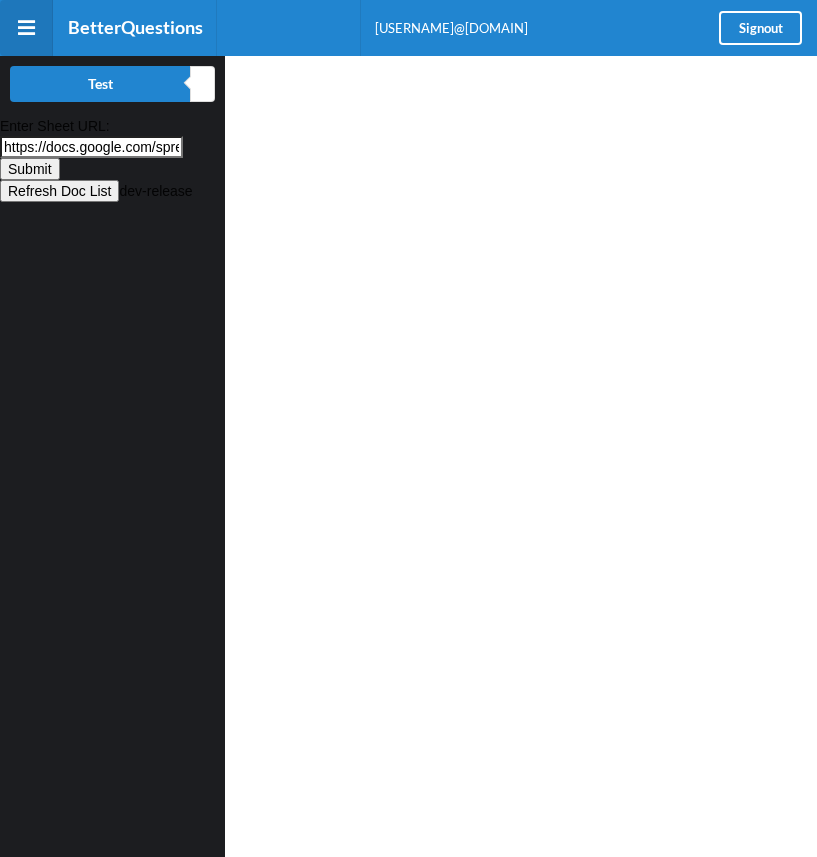scroll, scrollTop: 0, scrollLeft: 552, axis: horizontal 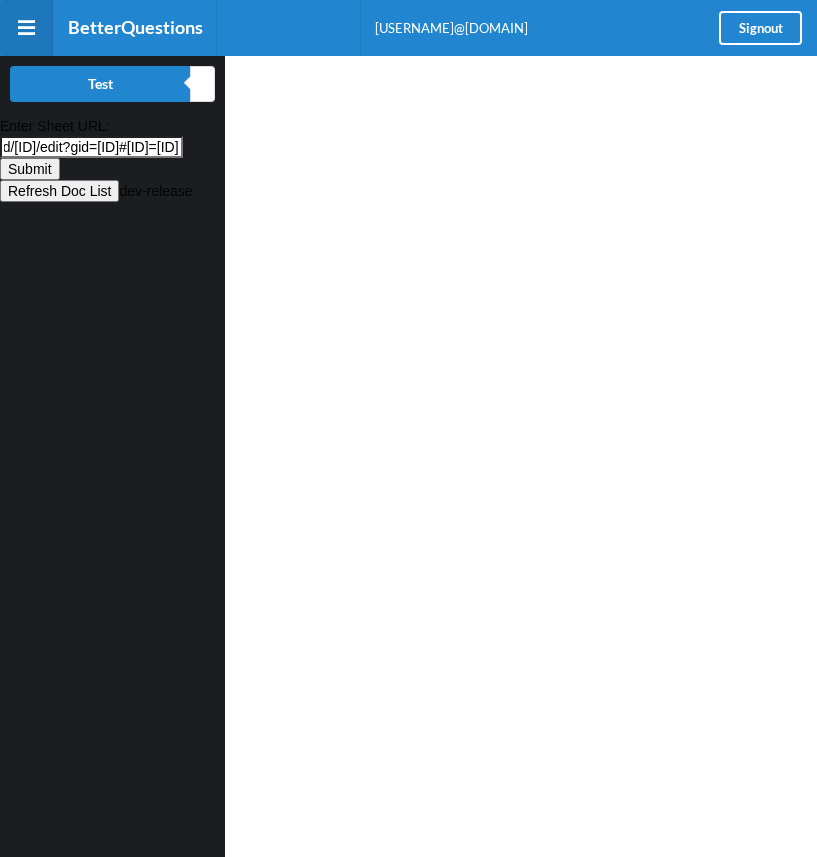 type on "https://docs.google.com/spreadsheets/d/10NidCiUrabliWRdlvoz_hmQaCc16hic8MVXrXylvdHA/edit?gid=0#gid=0" 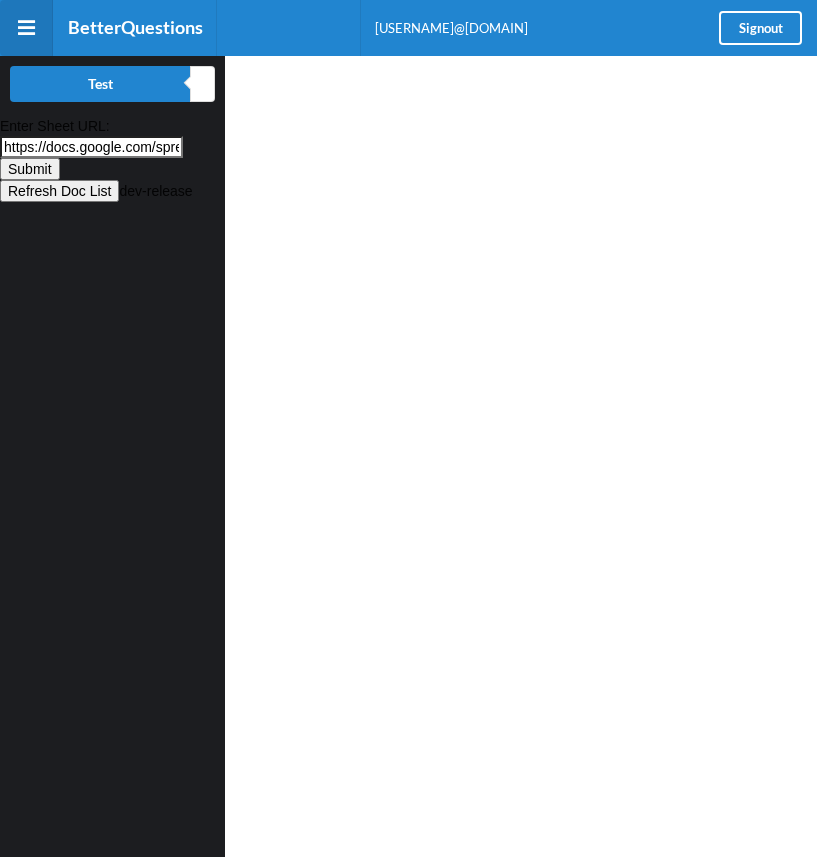 click on "Submit" at bounding box center (30, 169) 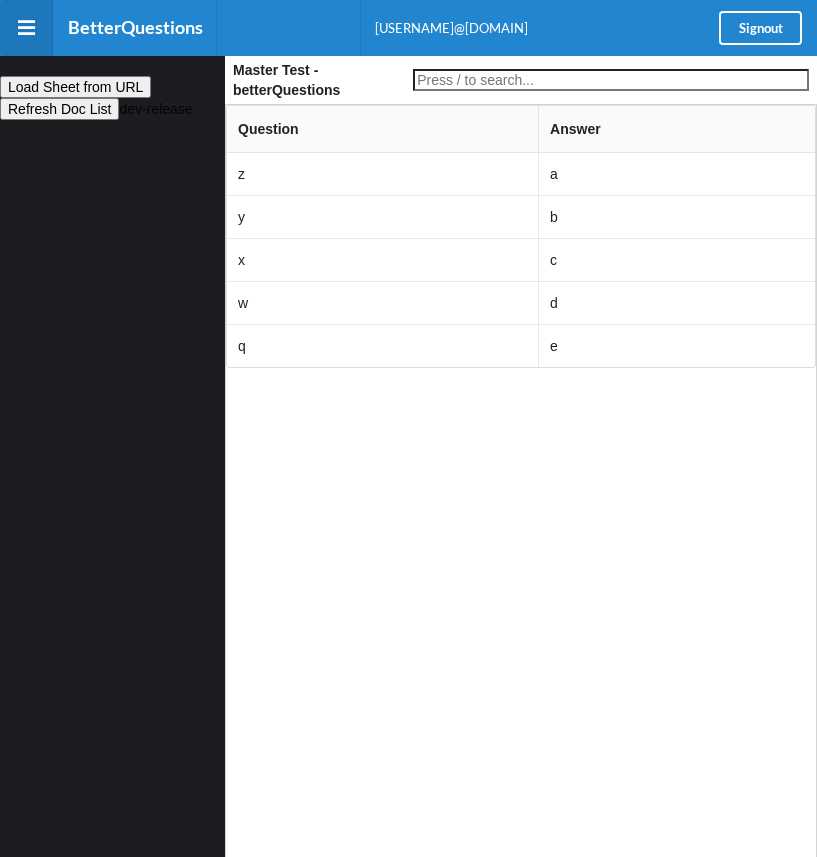 click on "Load Sheet from URL" at bounding box center [75, 87] 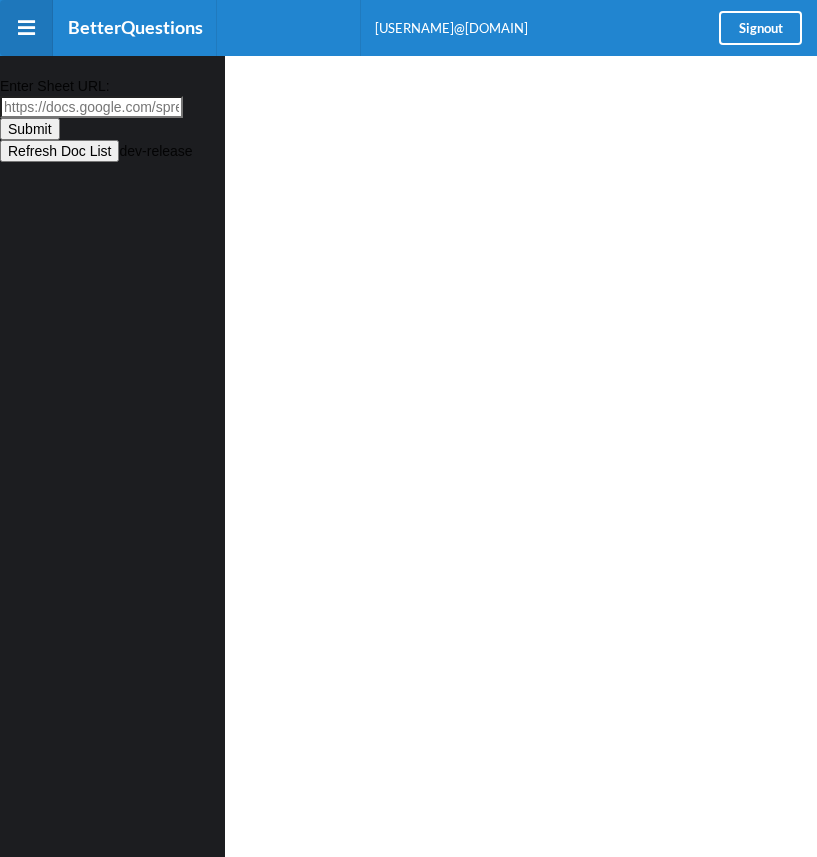 click on "Enter Sheet URL:" at bounding box center (91, 107) 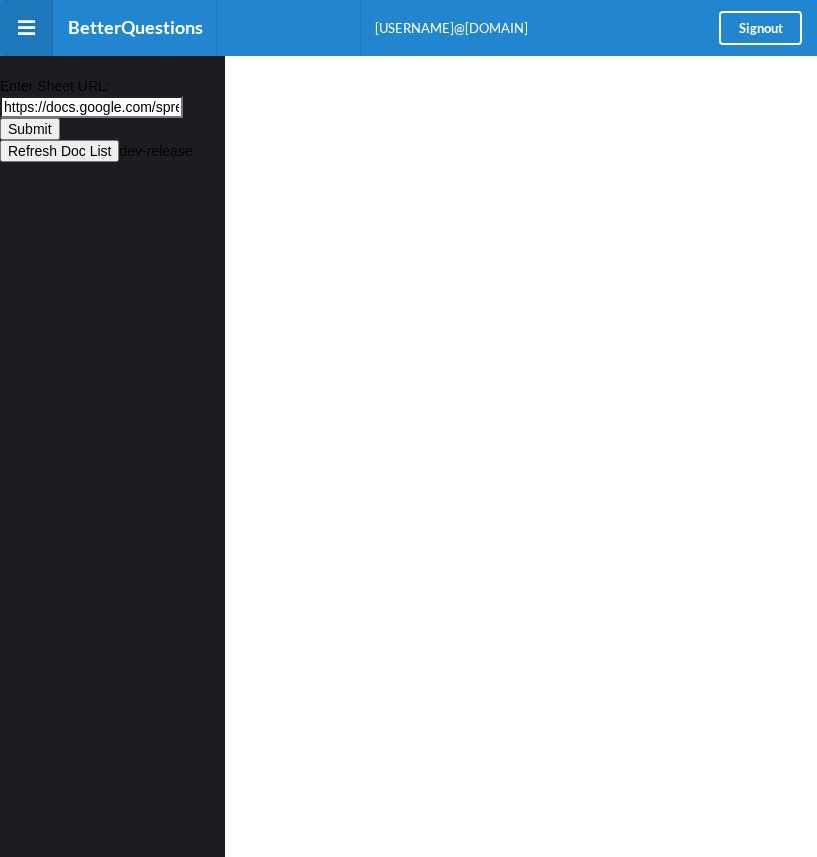 scroll, scrollTop: 0, scrollLeft: 552, axis: horizontal 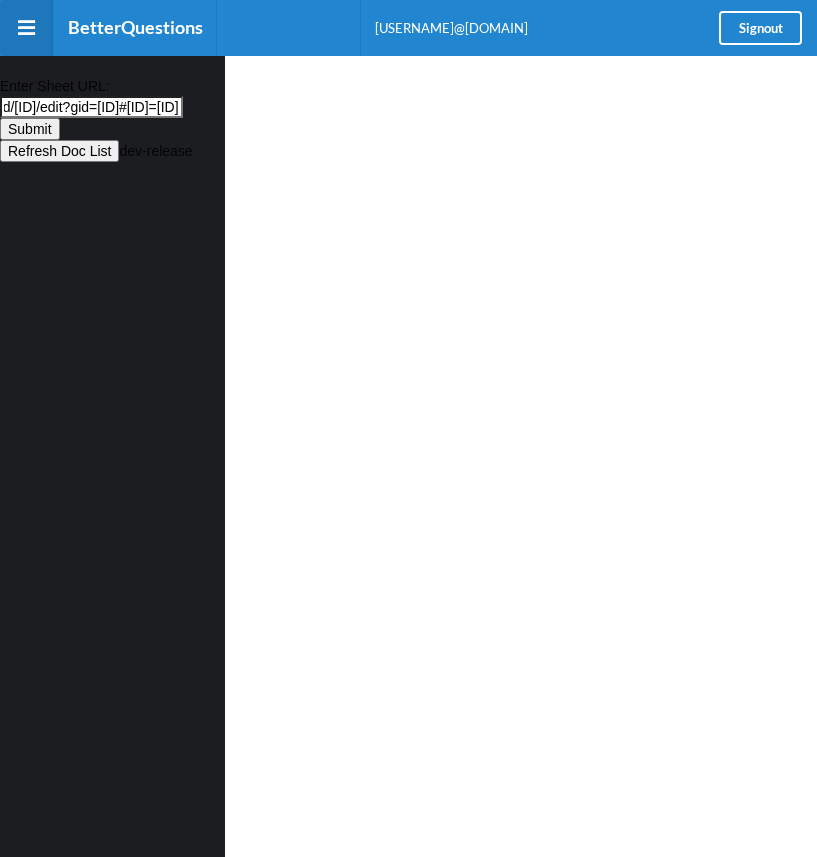 type on "https://docs.google.com/spreadsheets/d/[ID]/edit?gid=[ID]#[ID]=[ID]" 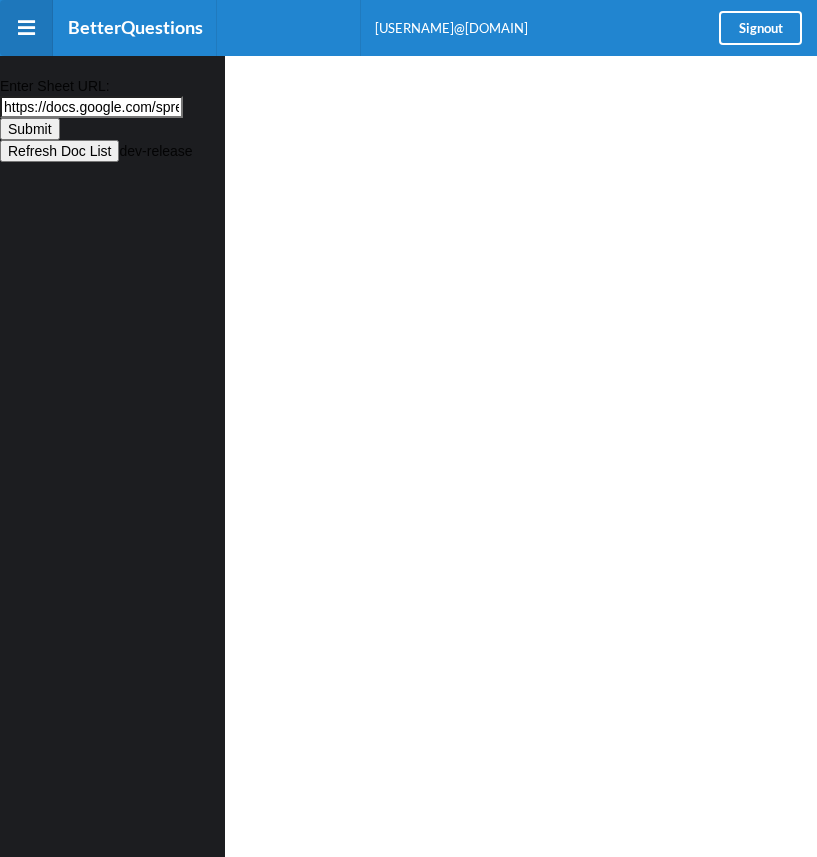 click on "Submit" at bounding box center (30, 129) 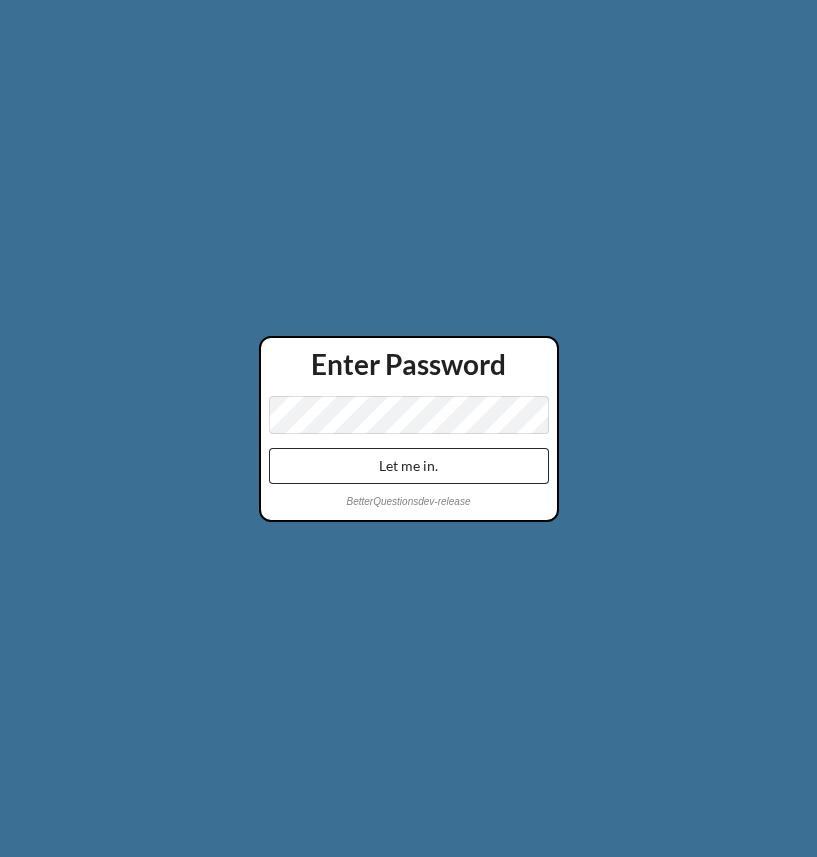 scroll, scrollTop: 0, scrollLeft: 0, axis: both 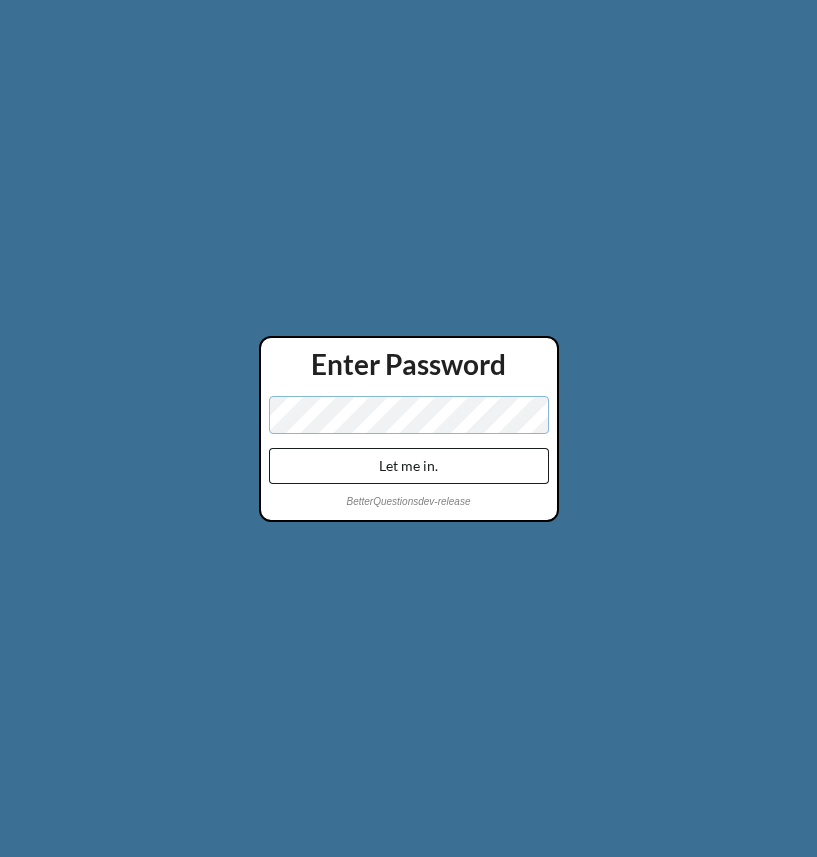 click on "Let me in." at bounding box center (409, 466) 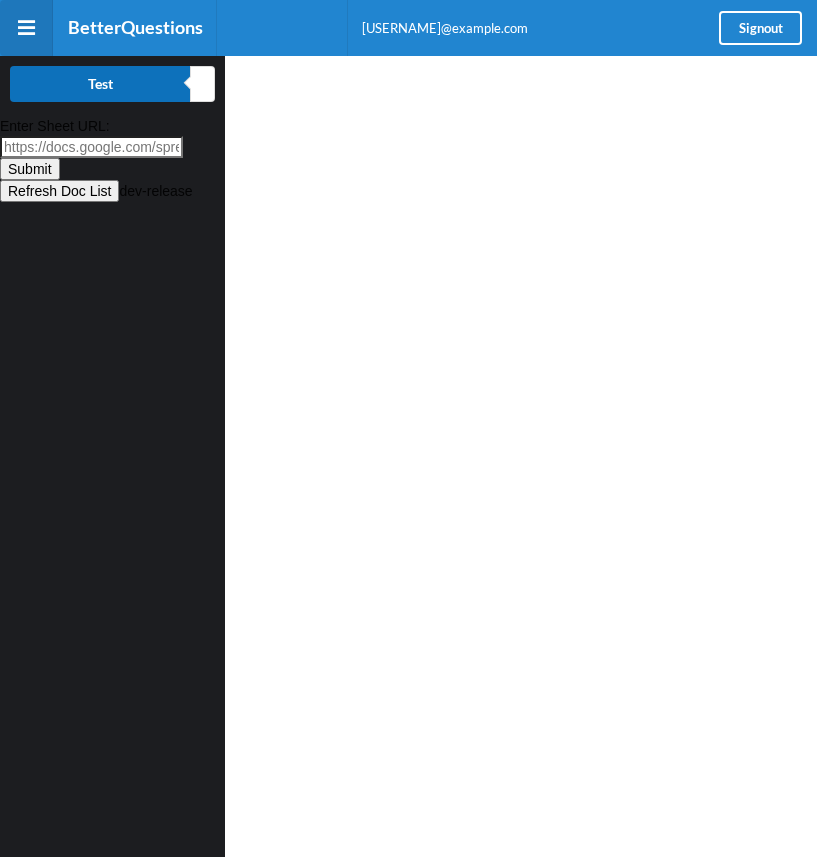 click on "Test" at bounding box center (100, 84) 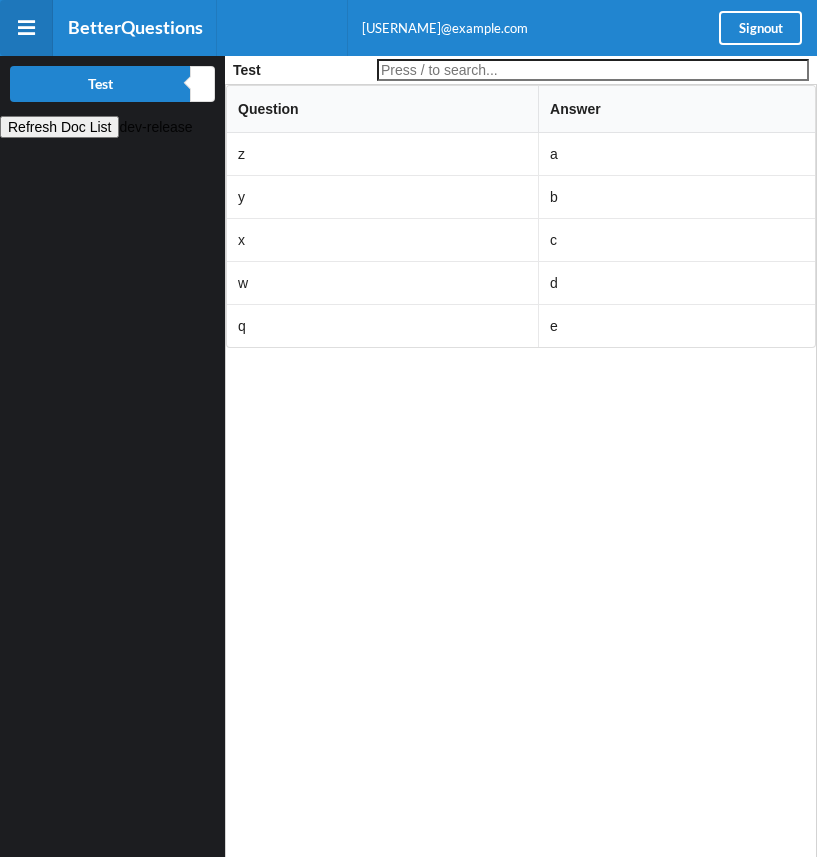 click on "Refresh Doc List" at bounding box center (59, 127) 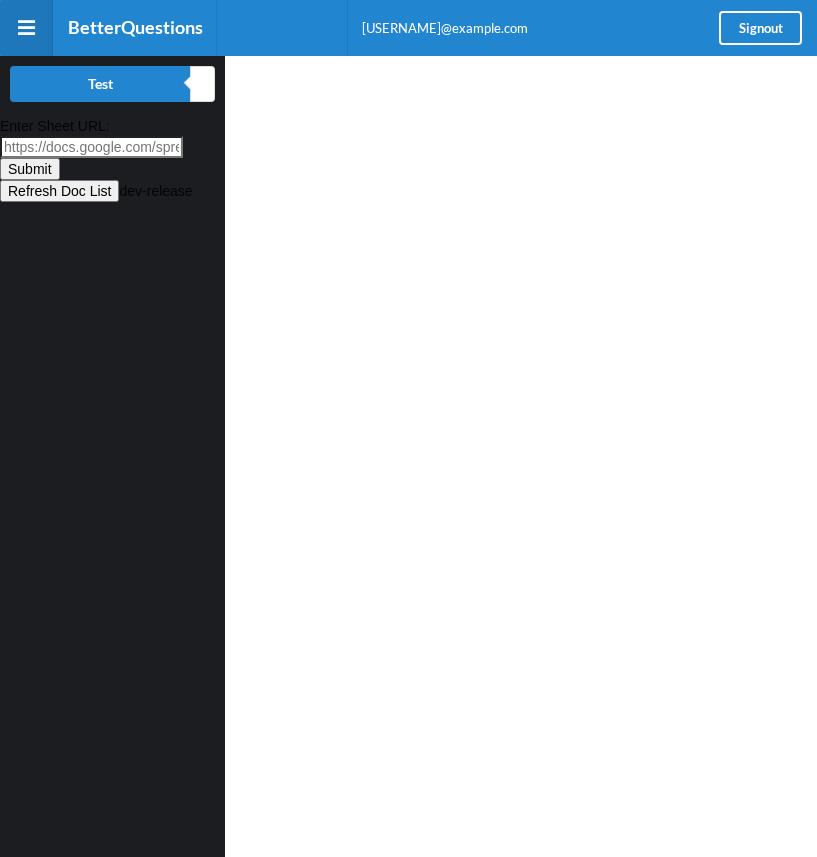 click on "Enter Sheet URL:" at bounding box center [91, 147] 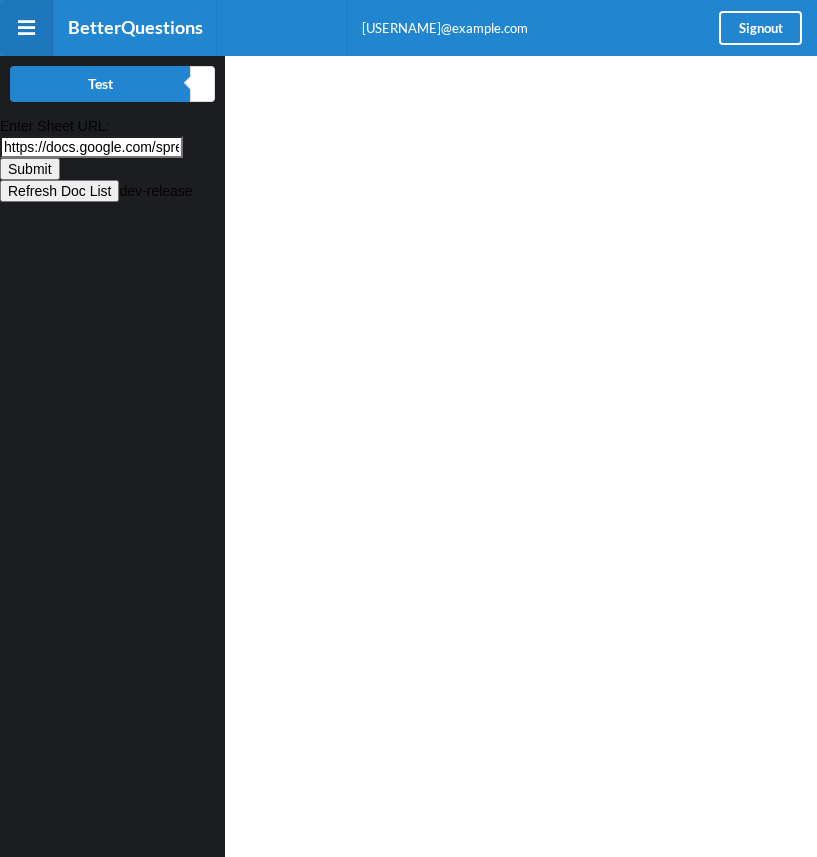 scroll, scrollTop: 0, scrollLeft: 552, axis: horizontal 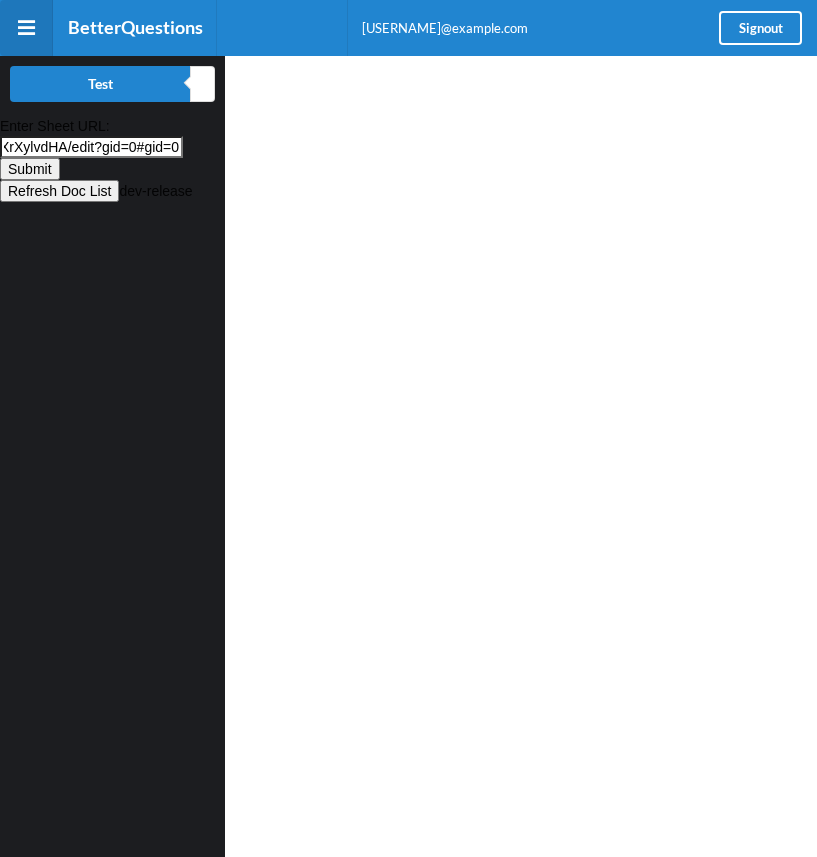 type on "https://docs.google.com/spreadsheets/d/[ID]/edit?gid=[ID]#[ID]=[ID]" 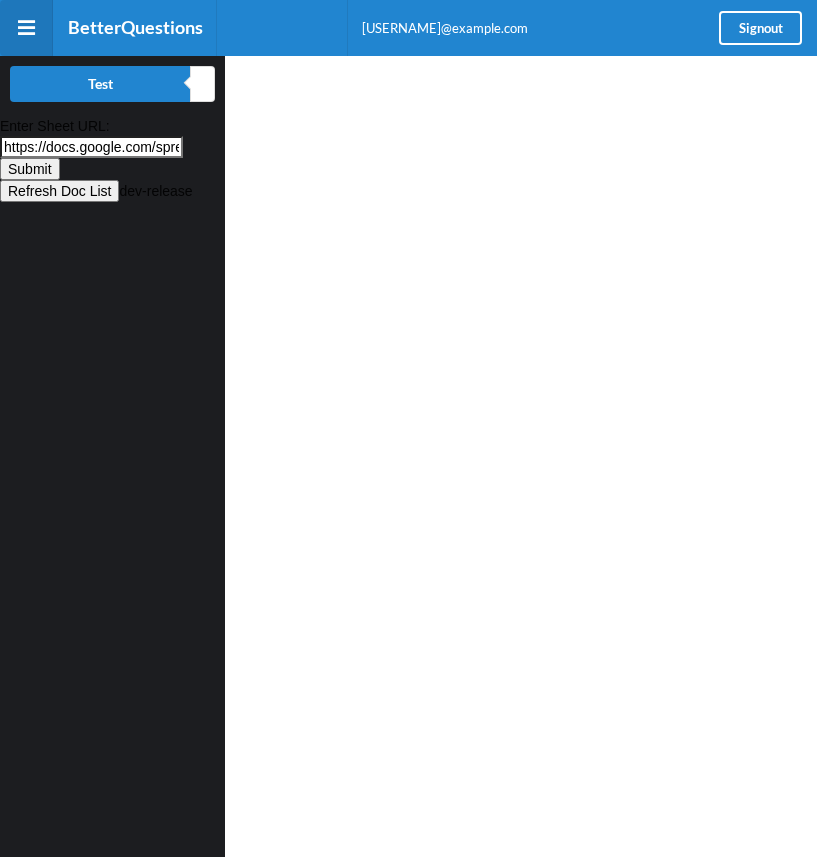 click on "Submit" at bounding box center (30, 169) 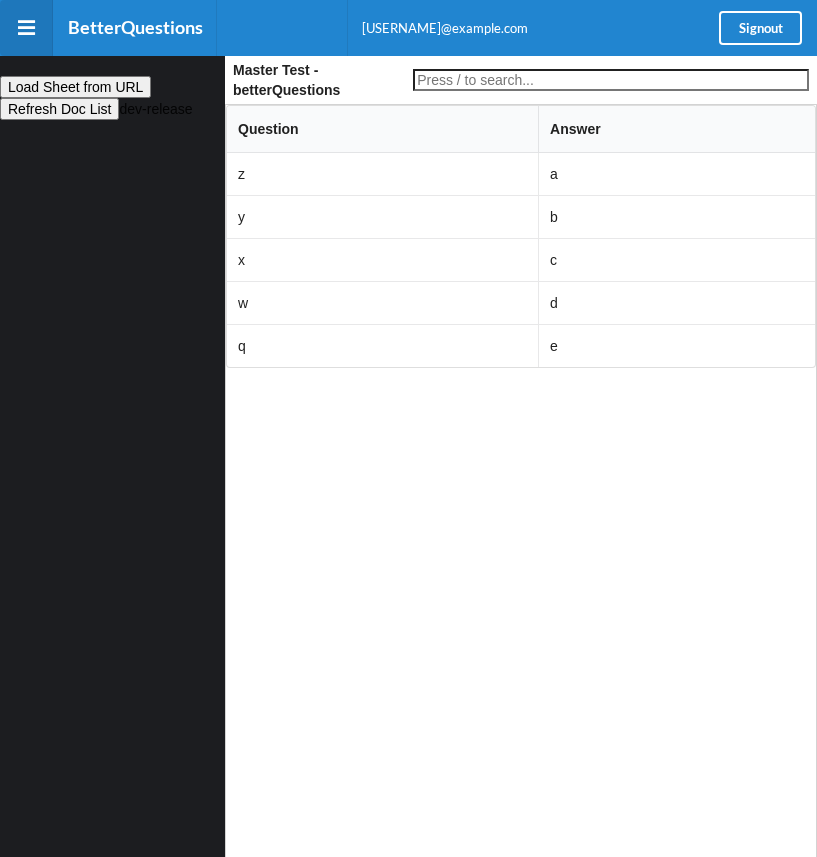 click on "Load Sheet from URL" at bounding box center [75, 87] 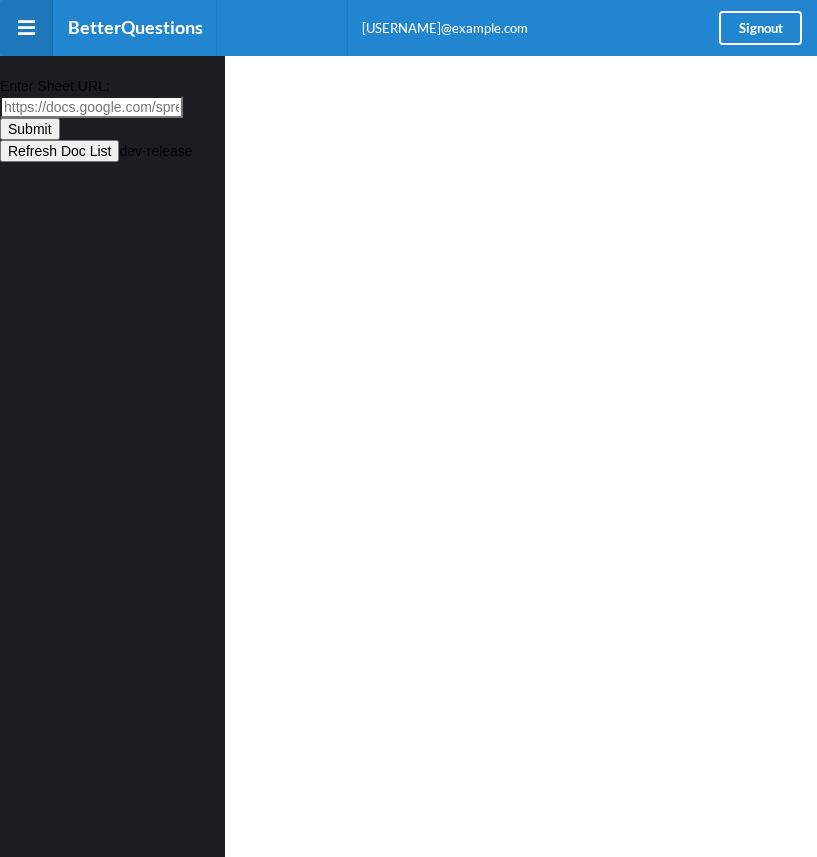 click on "Enter Sheet URL:" at bounding box center [91, 107] 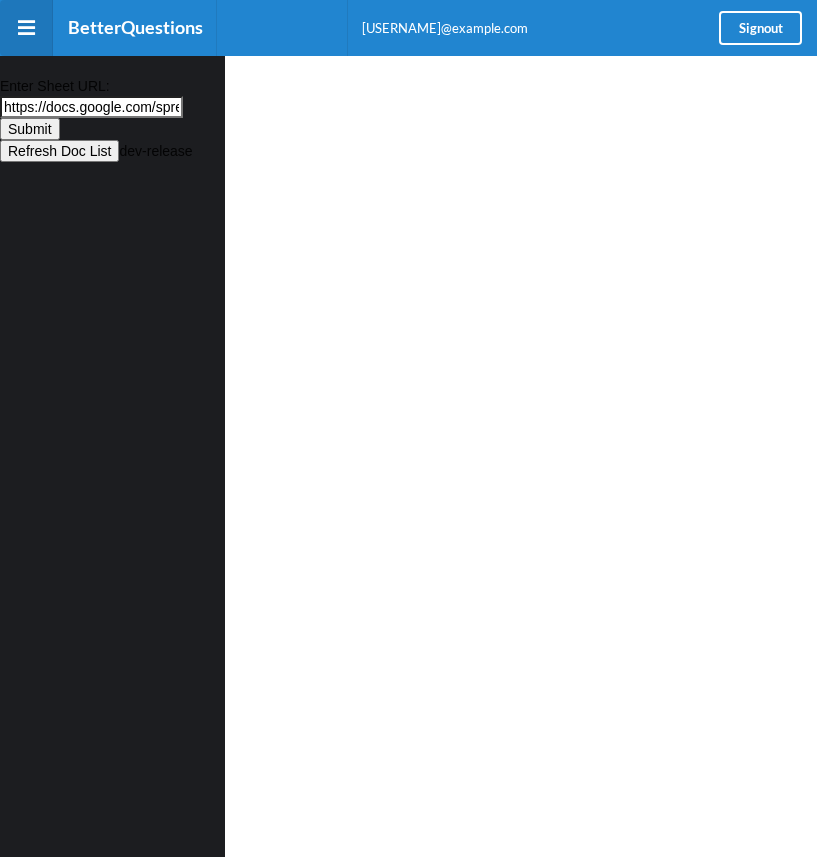 scroll, scrollTop: 0, scrollLeft: 552, axis: horizontal 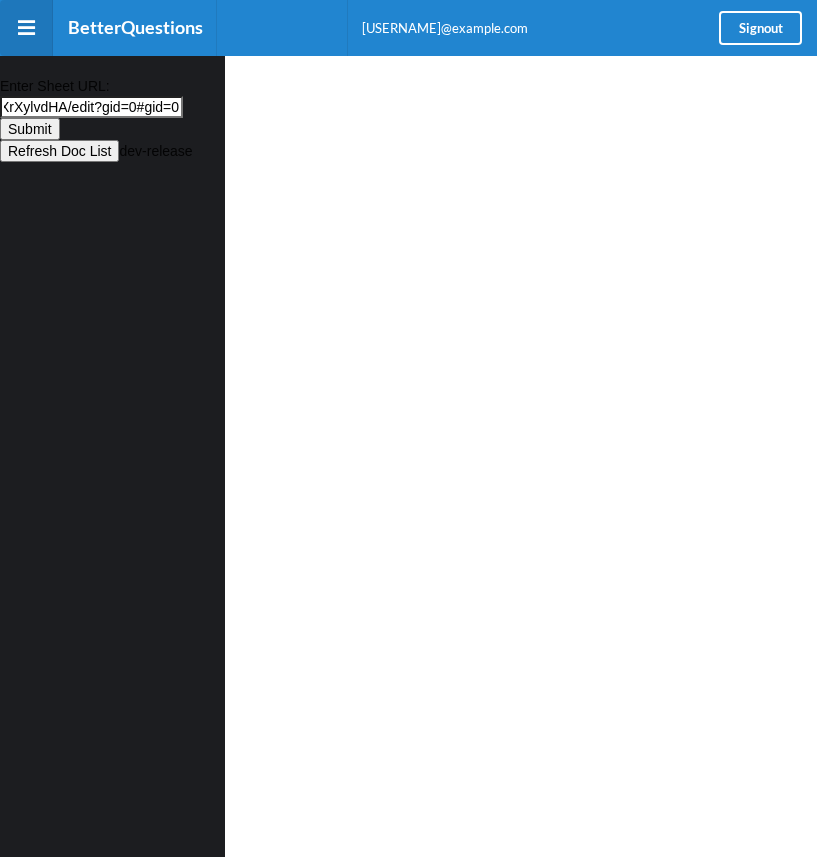 type on "https://docs.google.com/spreadsheets/d/[ID]/edit?gid=[ID]#[ID]=[ID]" 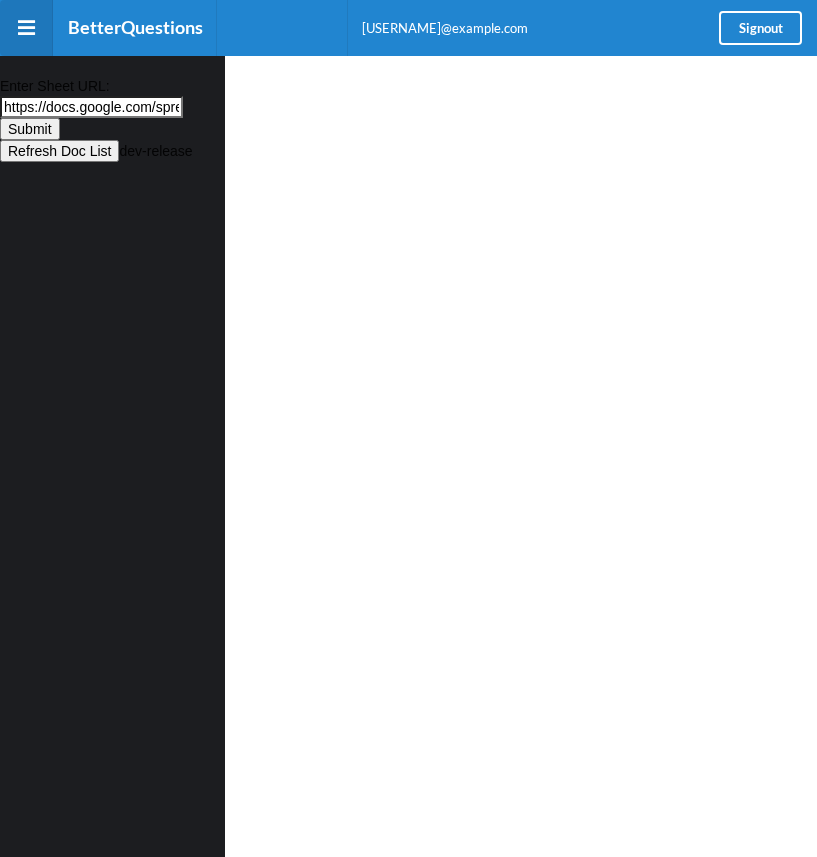 click on "Submit" at bounding box center [30, 129] 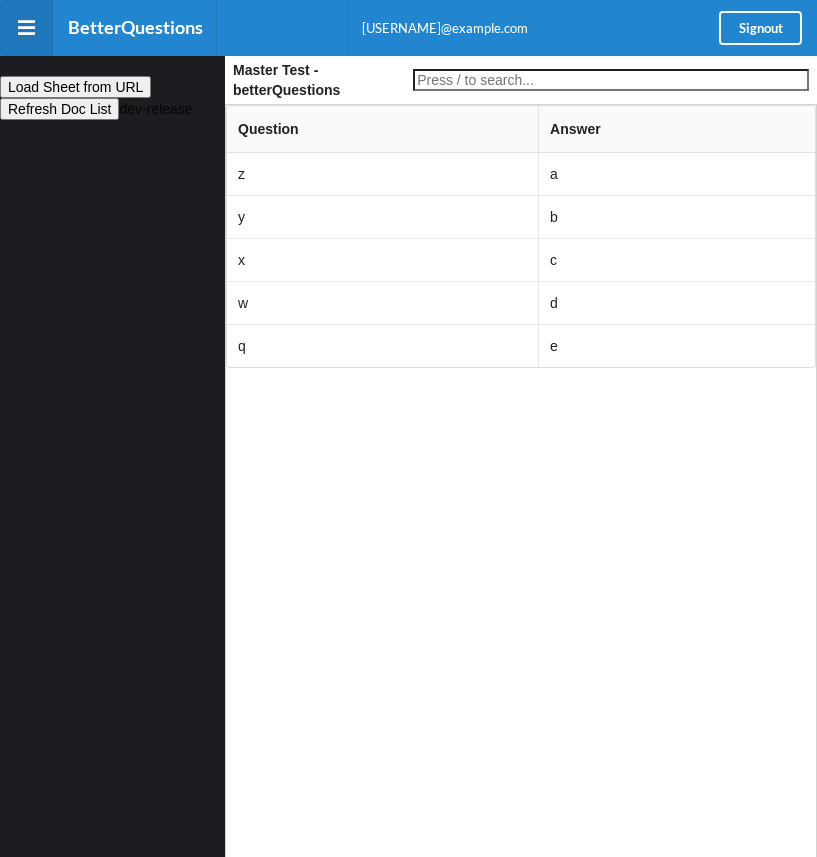 click on "Refresh Doc List" at bounding box center (59, 109) 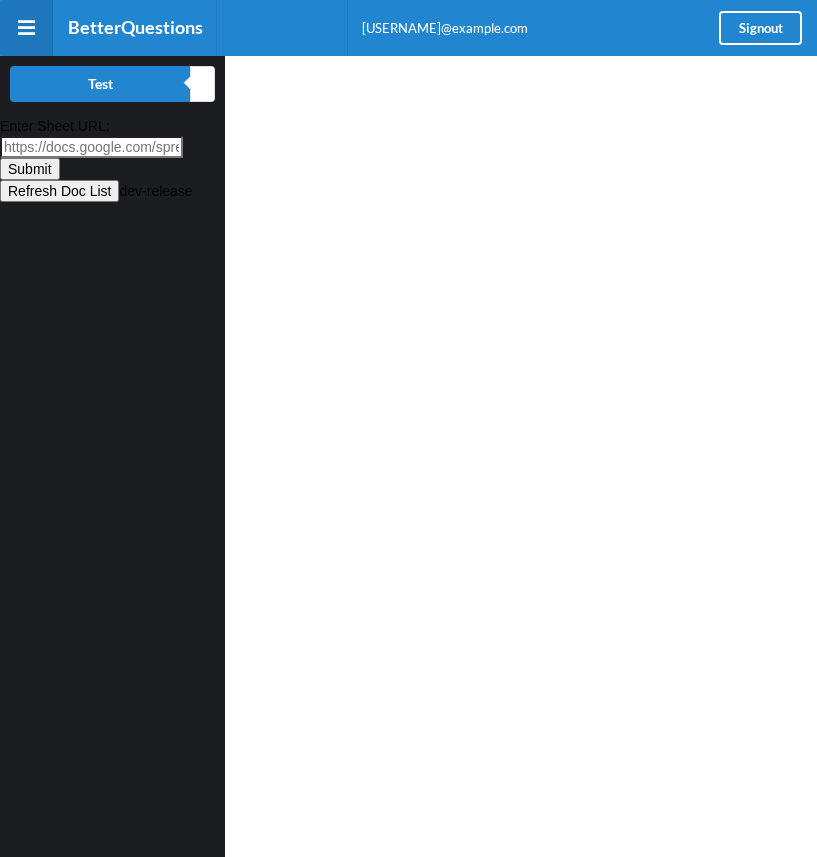 click on "Enter Sheet URL:" at bounding box center [91, 147] 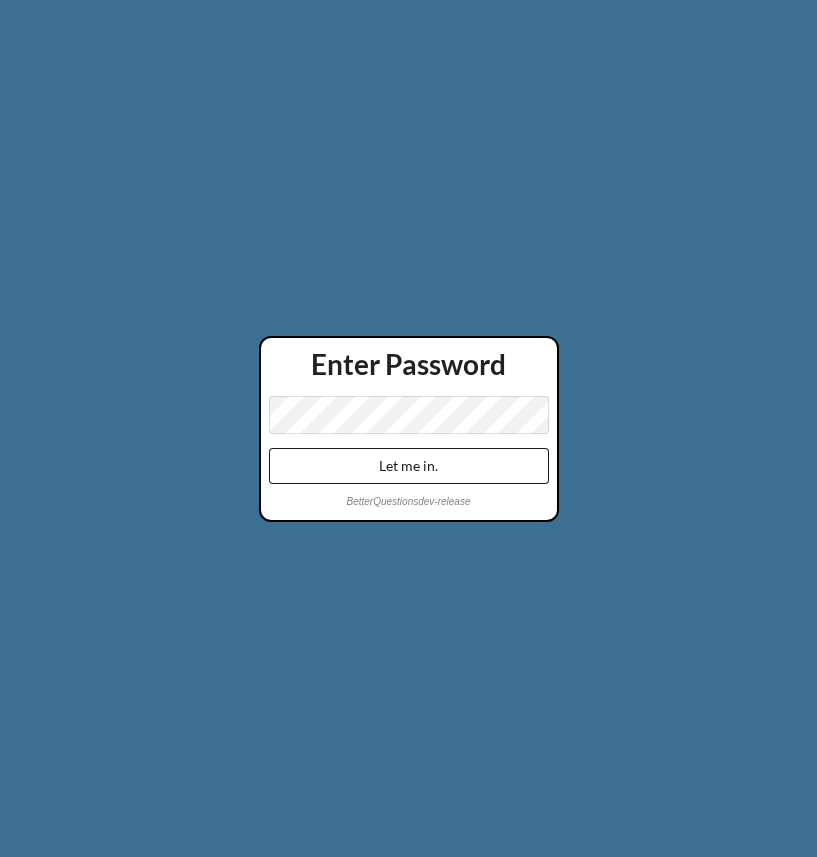 scroll, scrollTop: 0, scrollLeft: 0, axis: both 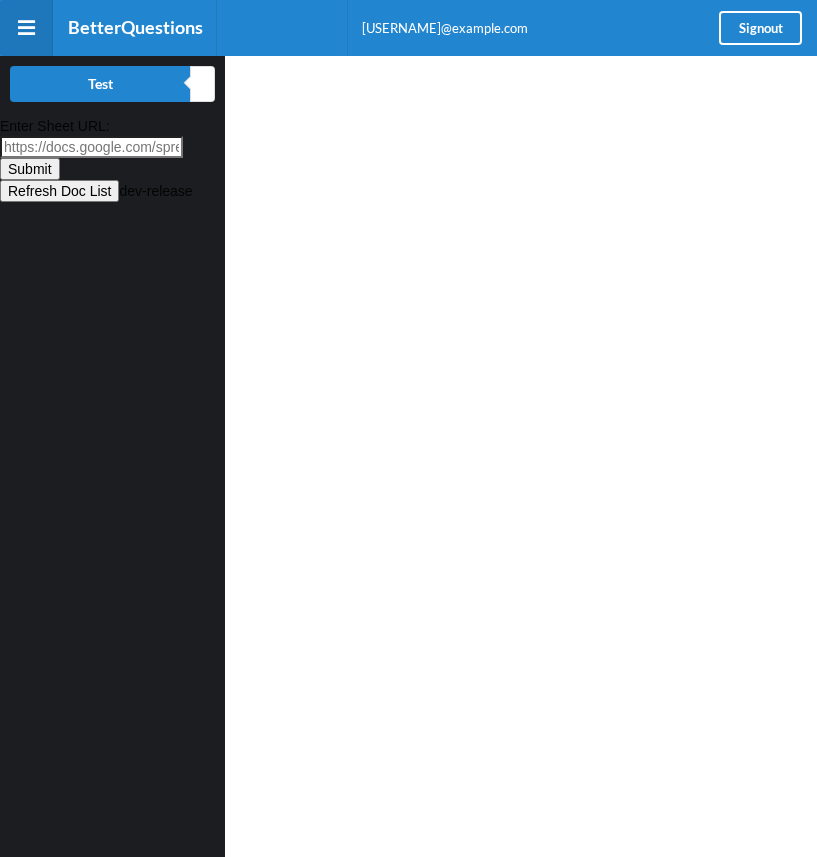 click on "Enter Sheet URL:" at bounding box center (91, 147) 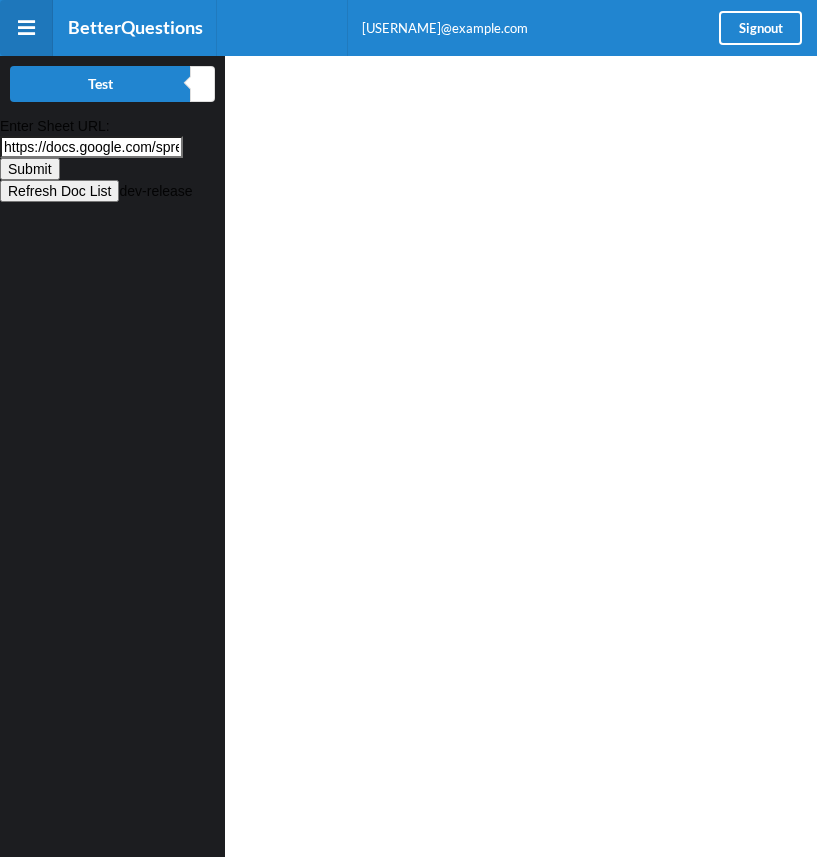 scroll, scrollTop: 0, scrollLeft: 552, axis: horizontal 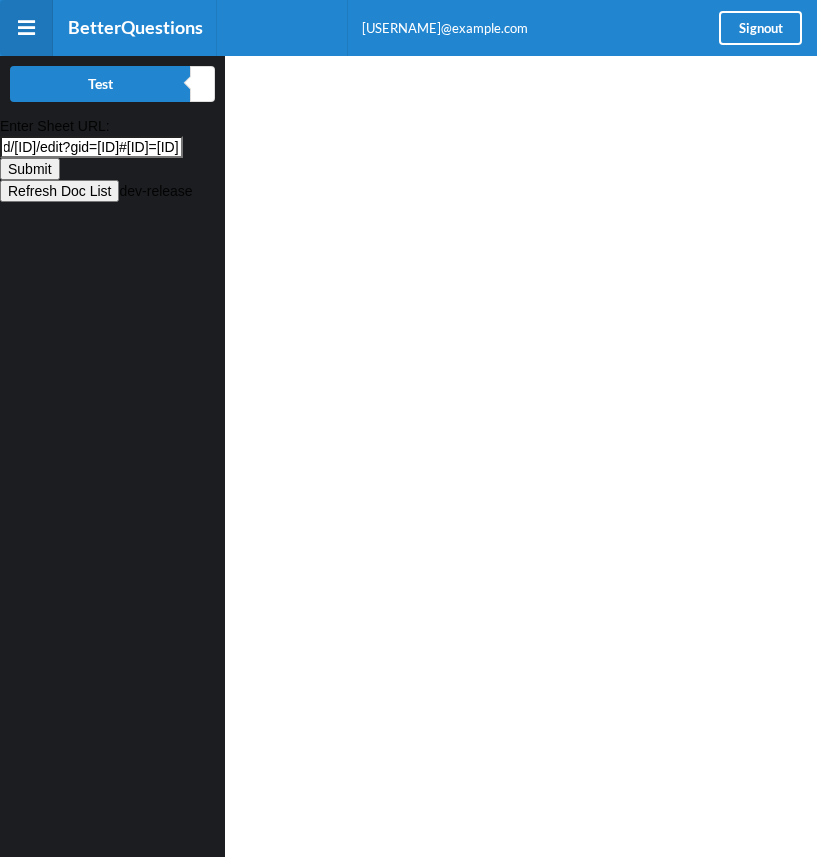type on "https://docs.google.com/spreadsheets/d/[ID]/edit?gid=[ID]#[ID]=[ID]" 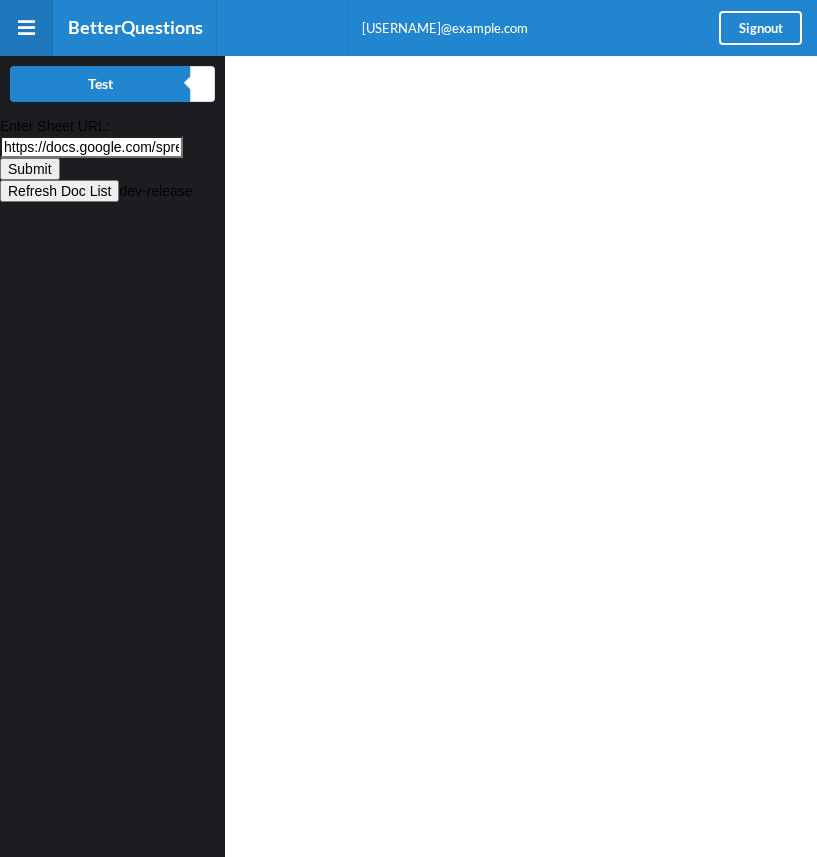 click on "Submit" at bounding box center (30, 169) 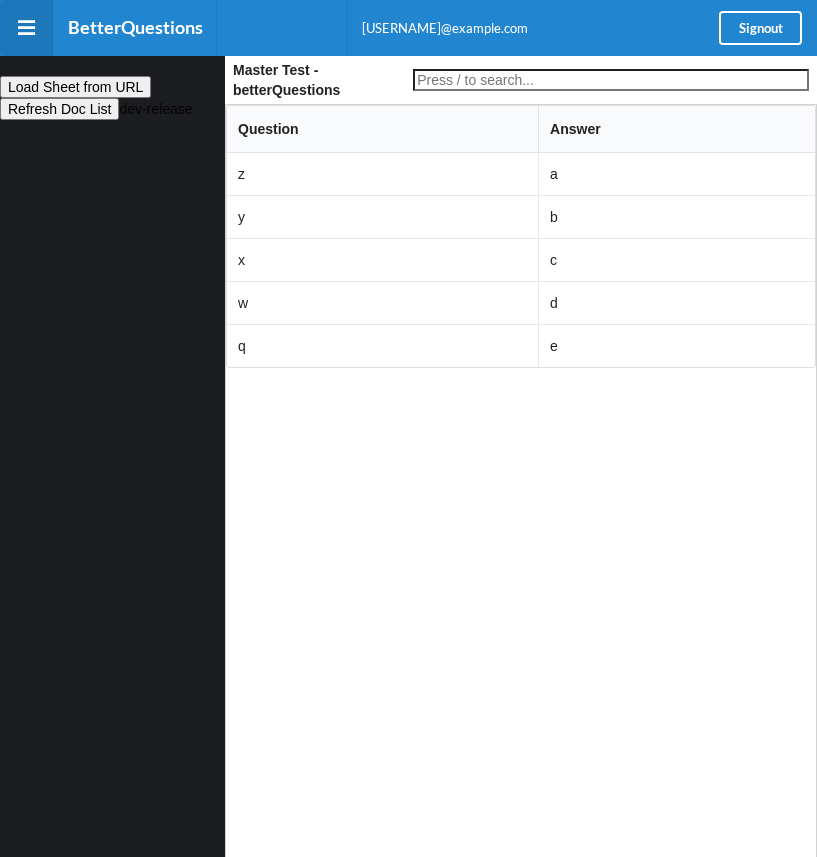 click on "Load Sheet from URL" at bounding box center (75, 87) 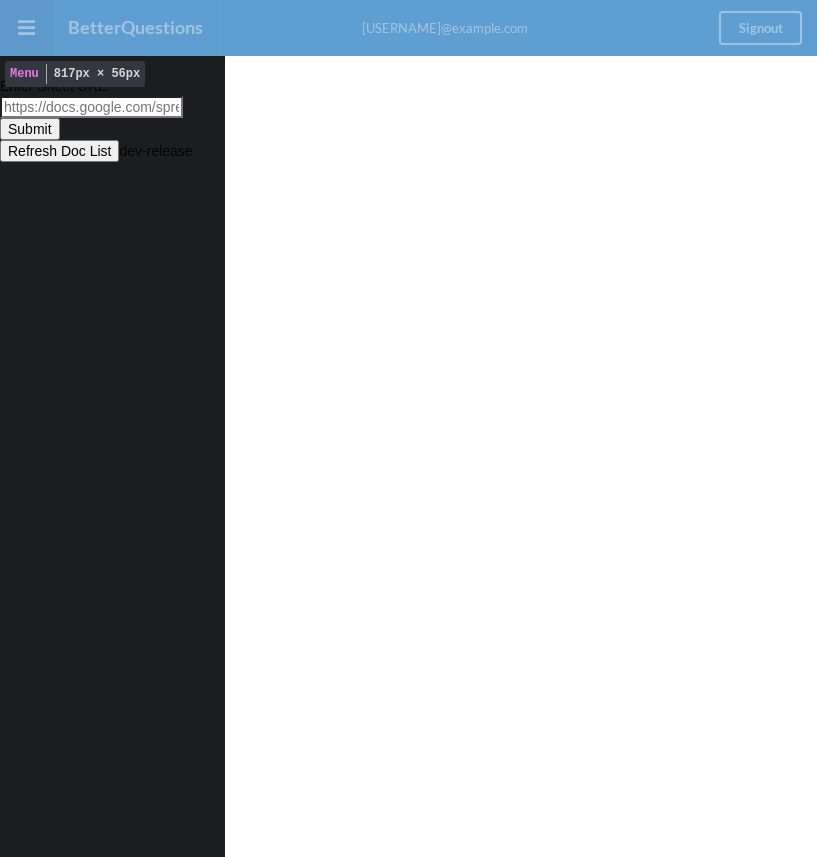 click on "Enter Sheet URL:" at bounding box center [91, 107] 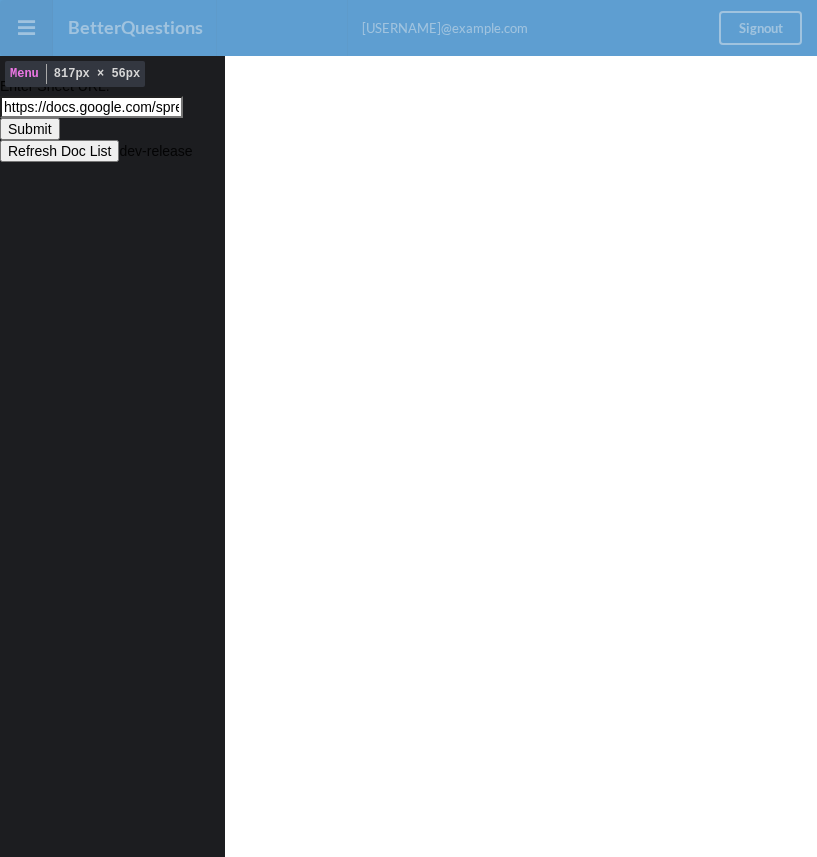 scroll, scrollTop: 0, scrollLeft: 552, axis: horizontal 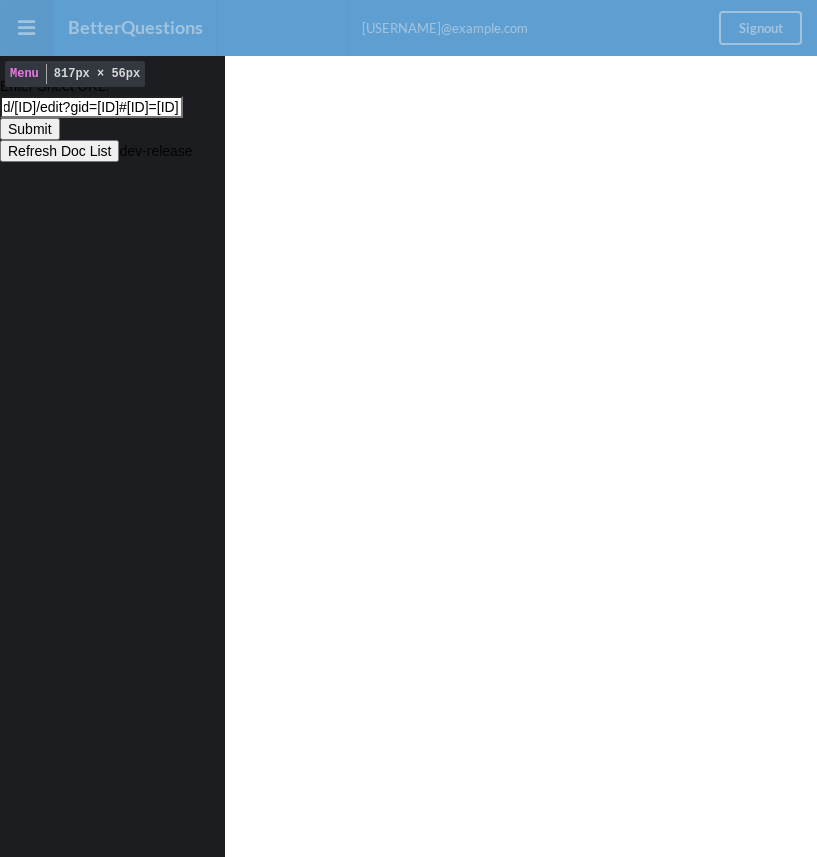 type on "https://docs.google.com/spreadsheets/d/[ID]/edit?gid=[ID]#[ID]=[ID]" 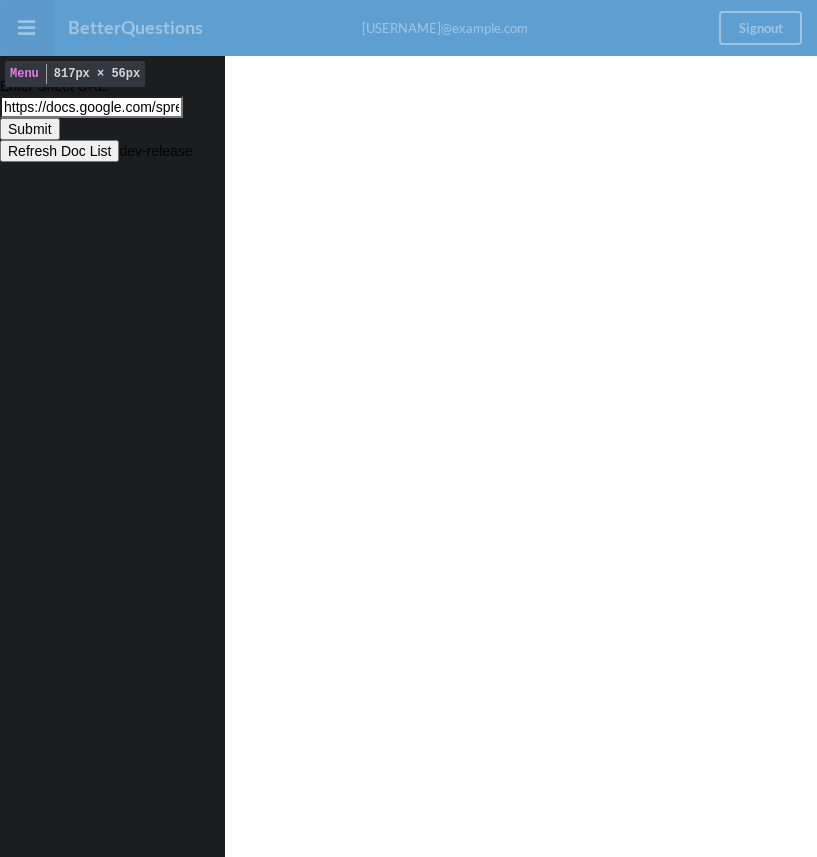 click on "Submit" at bounding box center (30, 129) 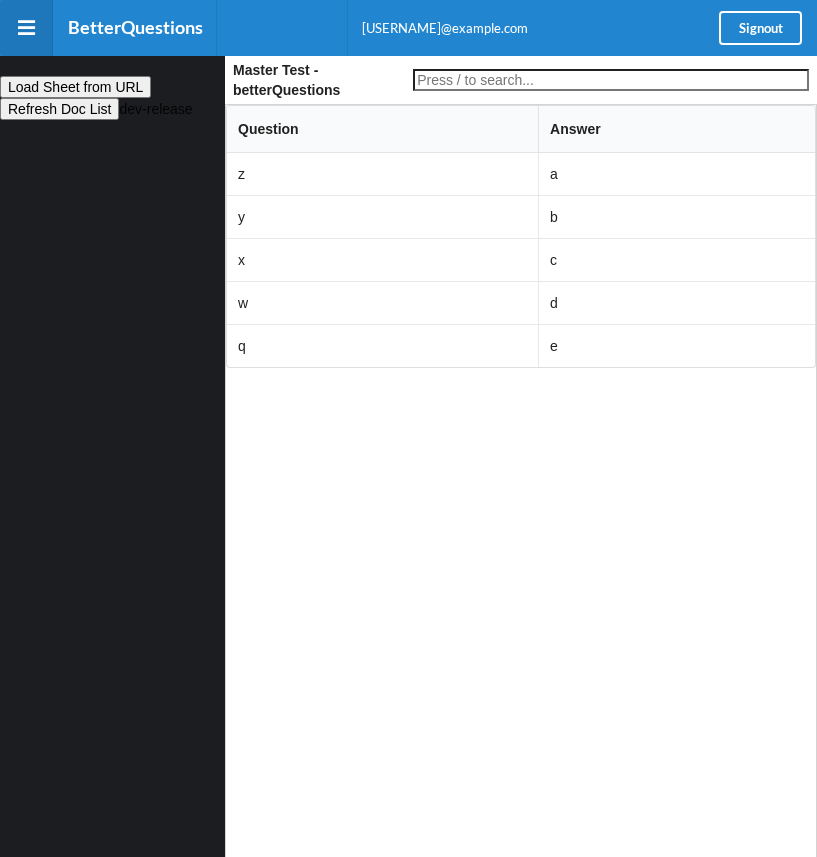 click on "Refresh Doc List" at bounding box center [59, 109] 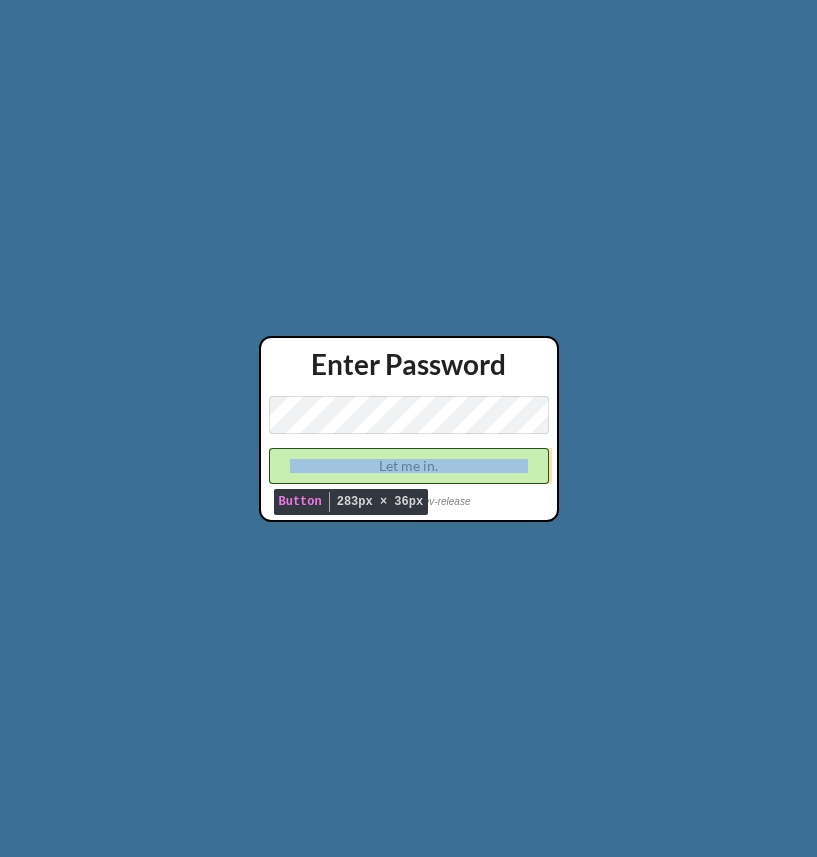 scroll, scrollTop: 0, scrollLeft: 0, axis: both 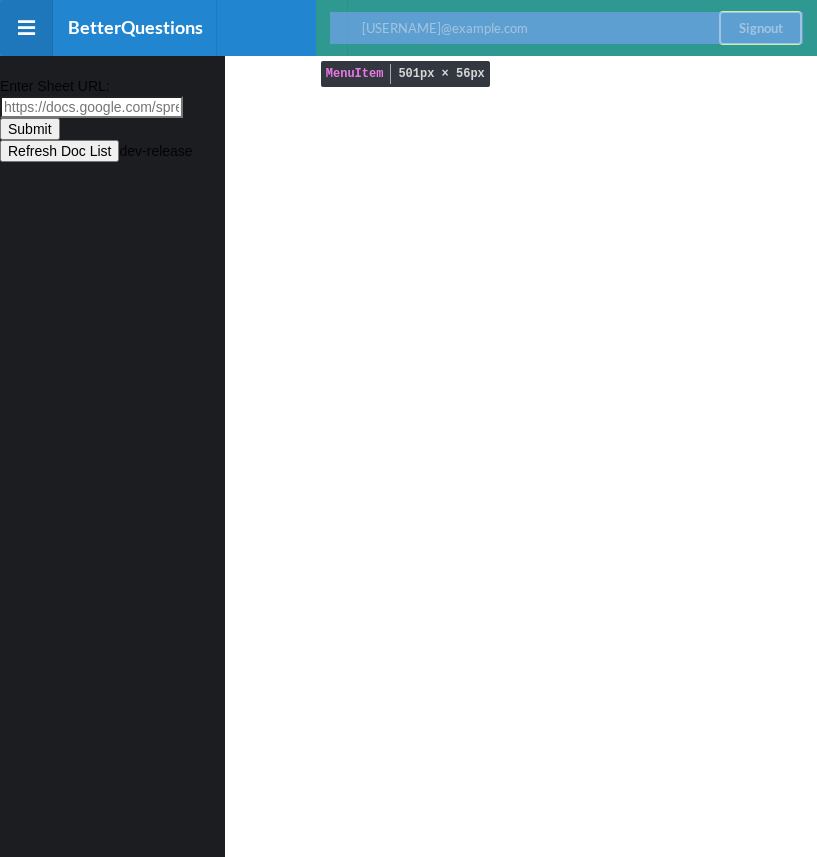 click on "Enter Sheet URL:" at bounding box center (91, 107) 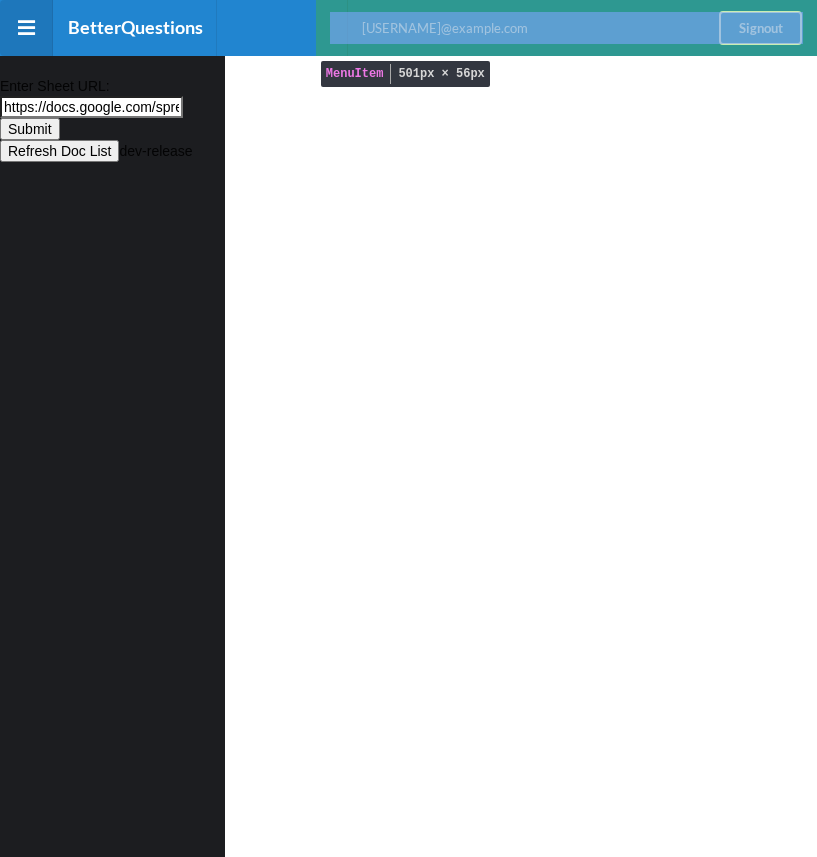 scroll, scrollTop: 0, scrollLeft: 552, axis: horizontal 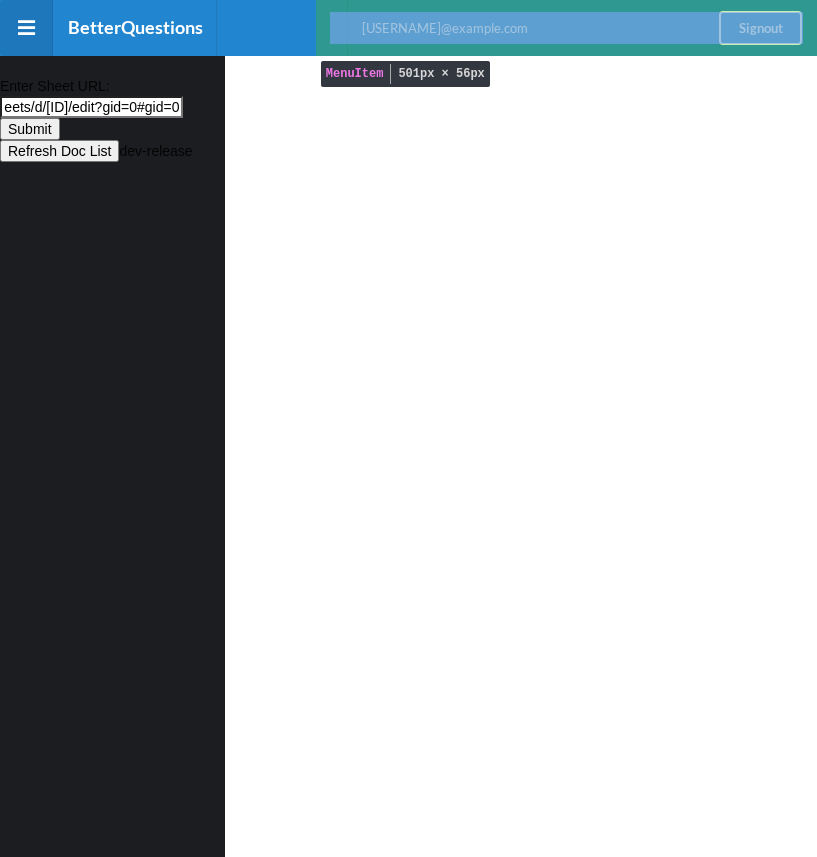 type on "https://docs.google.com/spreadsheets/d/[ID]/edit?gid=[ID]#[ID]=[ID]" 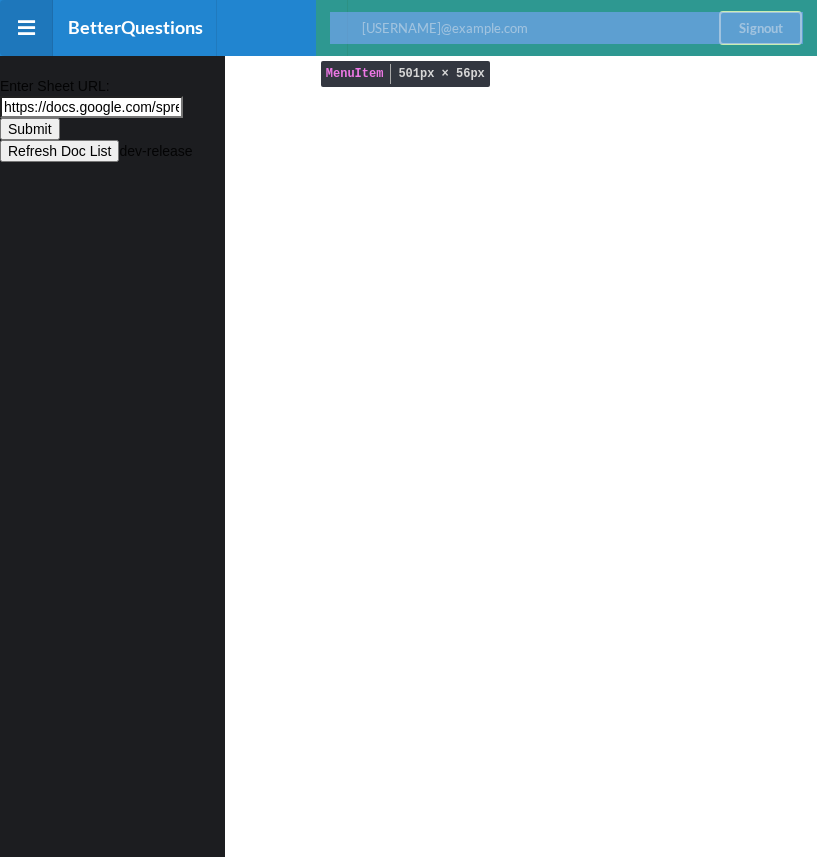 click on "Submit" at bounding box center (30, 129) 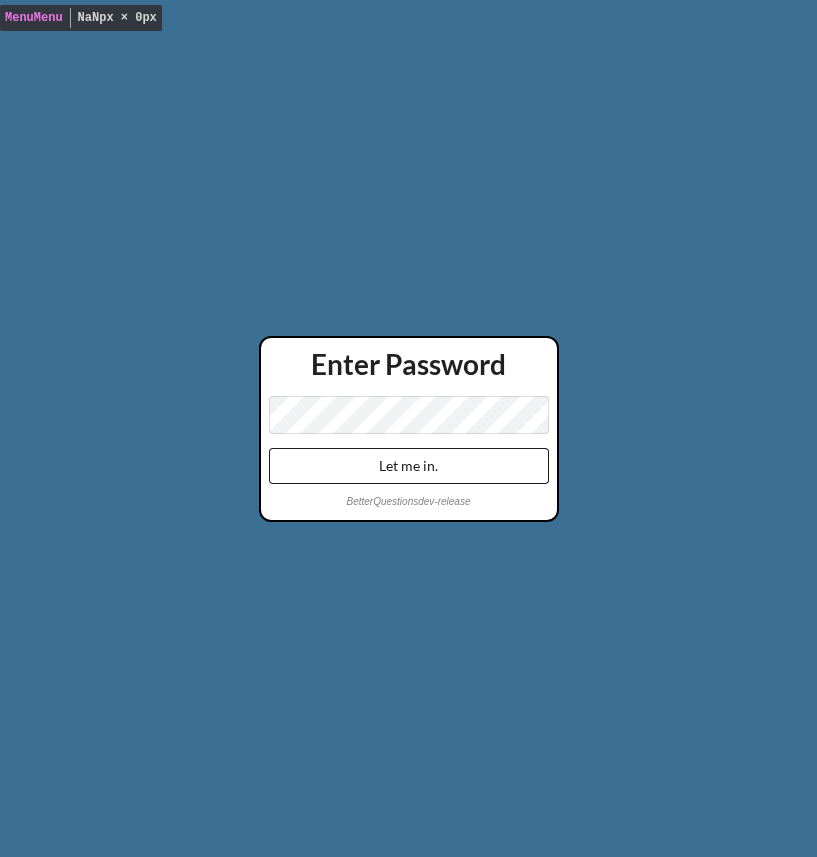 scroll, scrollTop: 0, scrollLeft: 0, axis: both 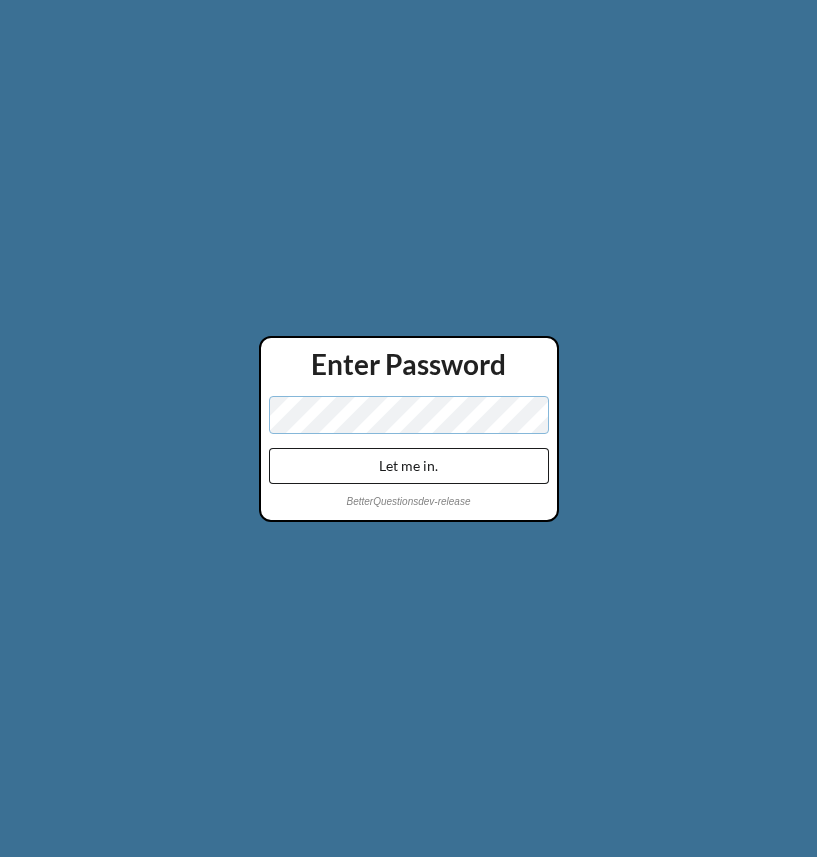 click on "Let me in." at bounding box center [409, 466] 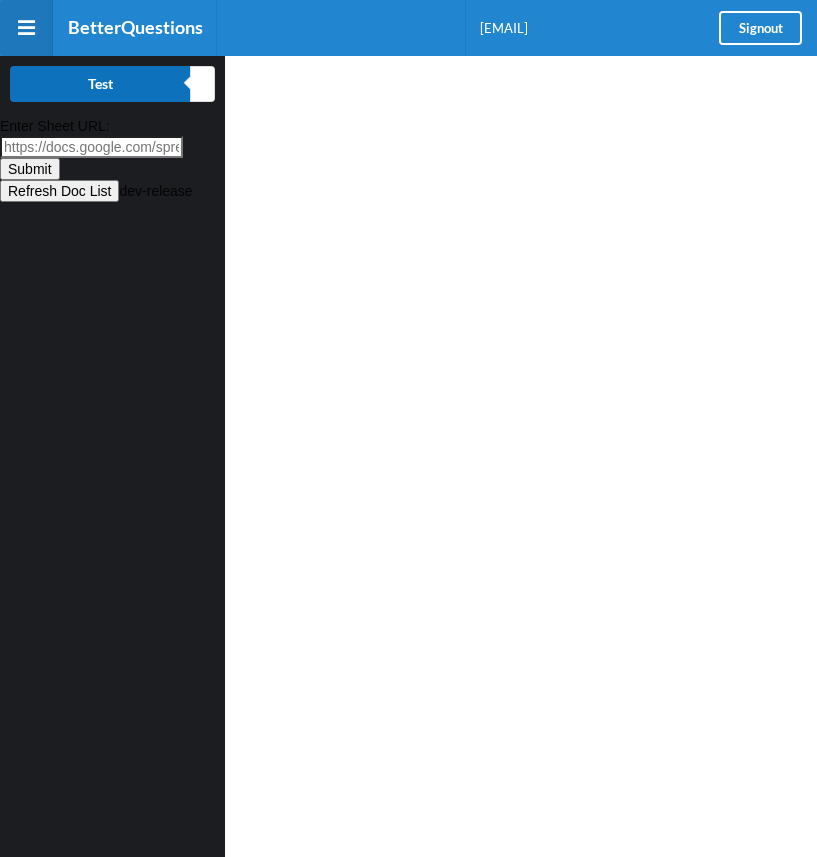 click on "Test" at bounding box center [100, 84] 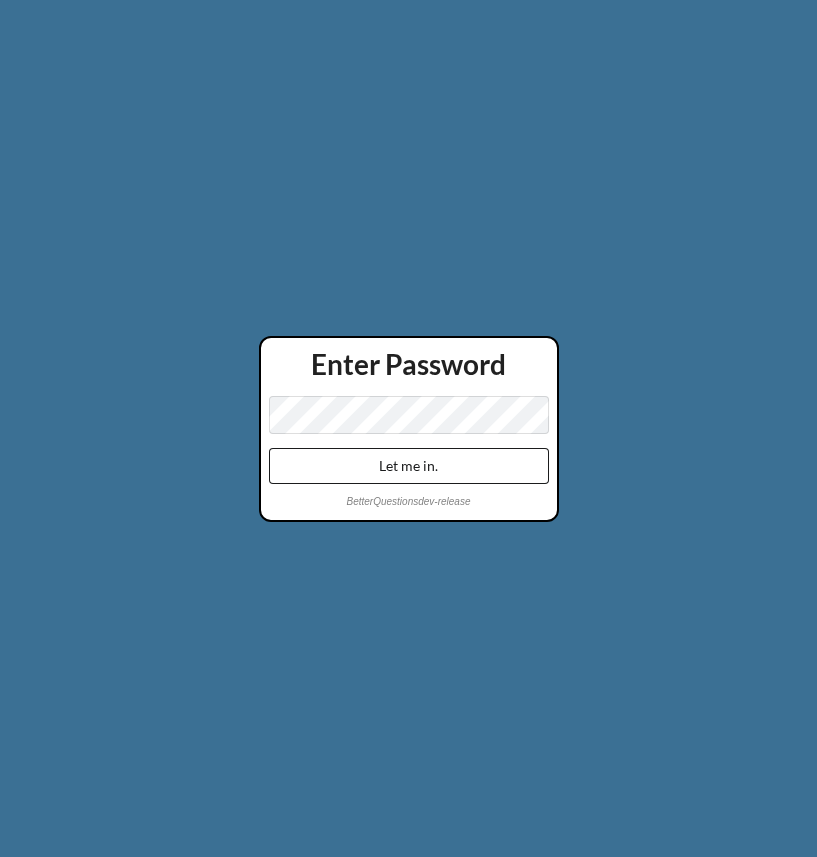 scroll, scrollTop: 0, scrollLeft: 0, axis: both 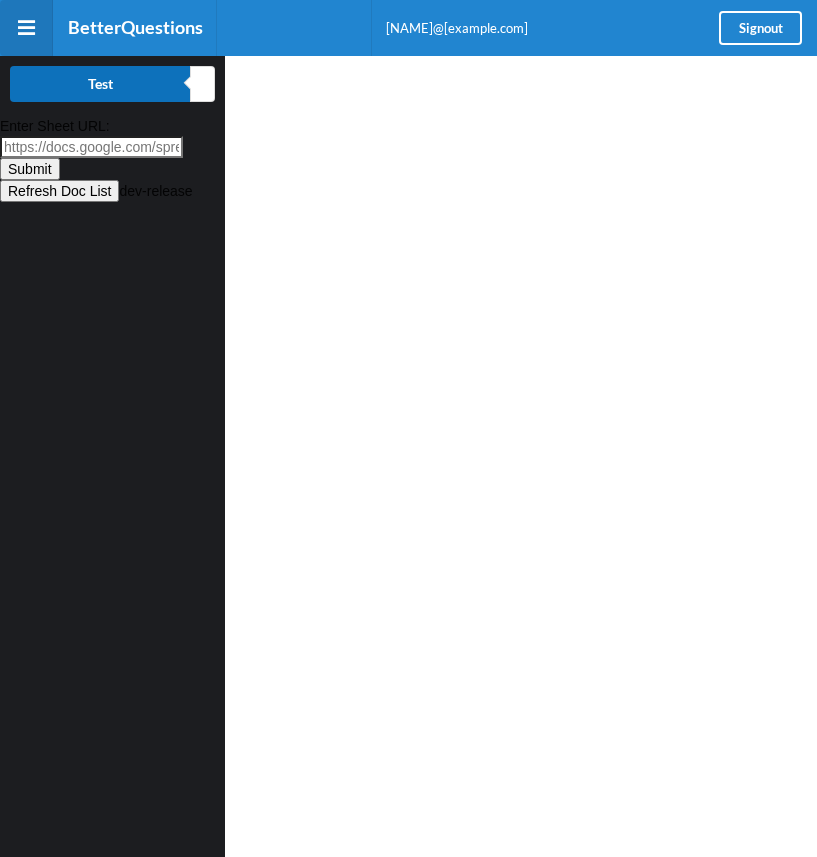 click on "Test" at bounding box center (100, 84) 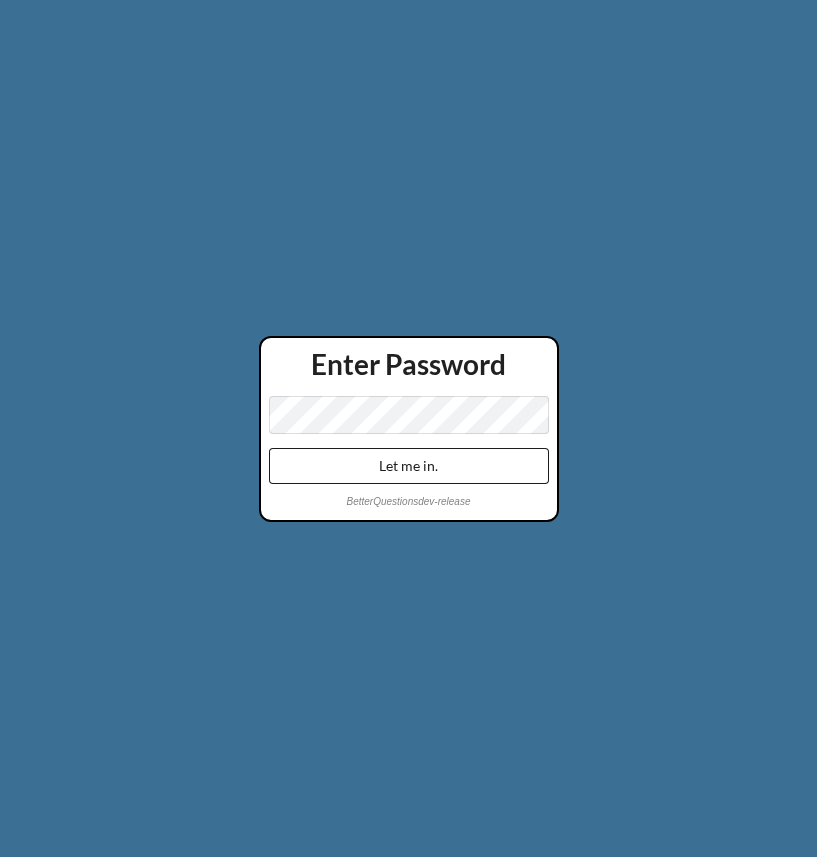 scroll, scrollTop: 0, scrollLeft: 0, axis: both 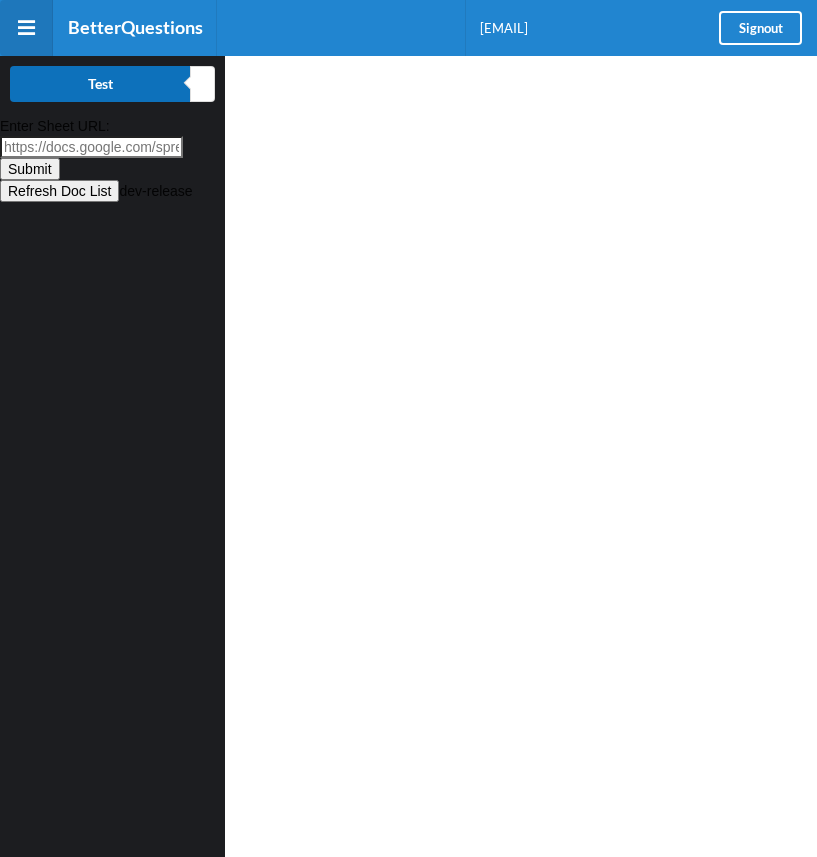 click on "Test" at bounding box center (100, 84) 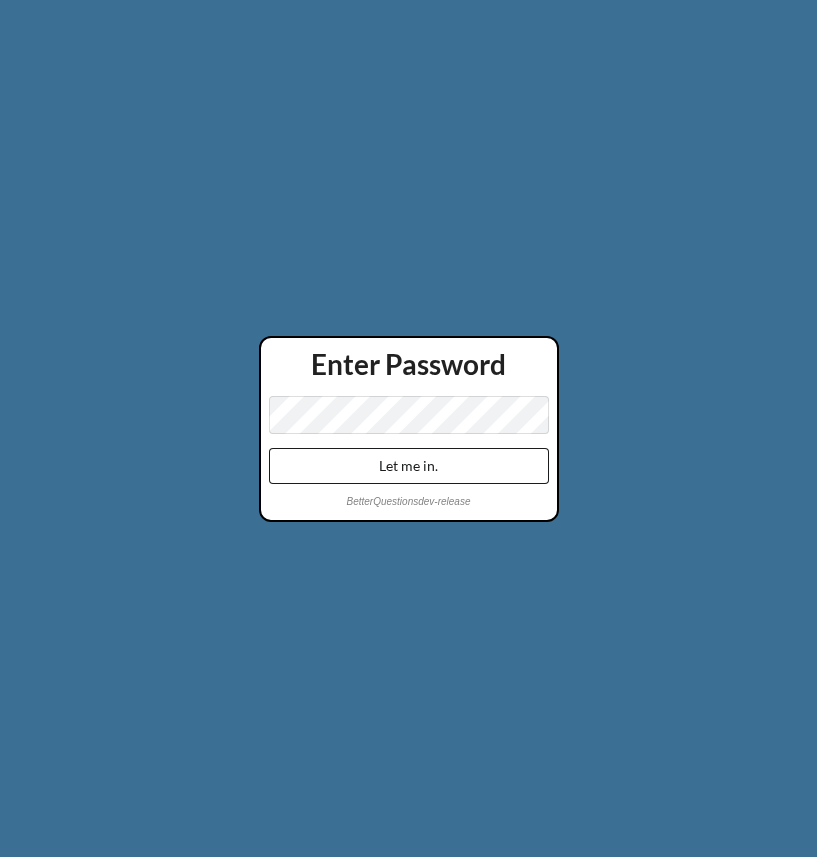 scroll, scrollTop: 0, scrollLeft: 0, axis: both 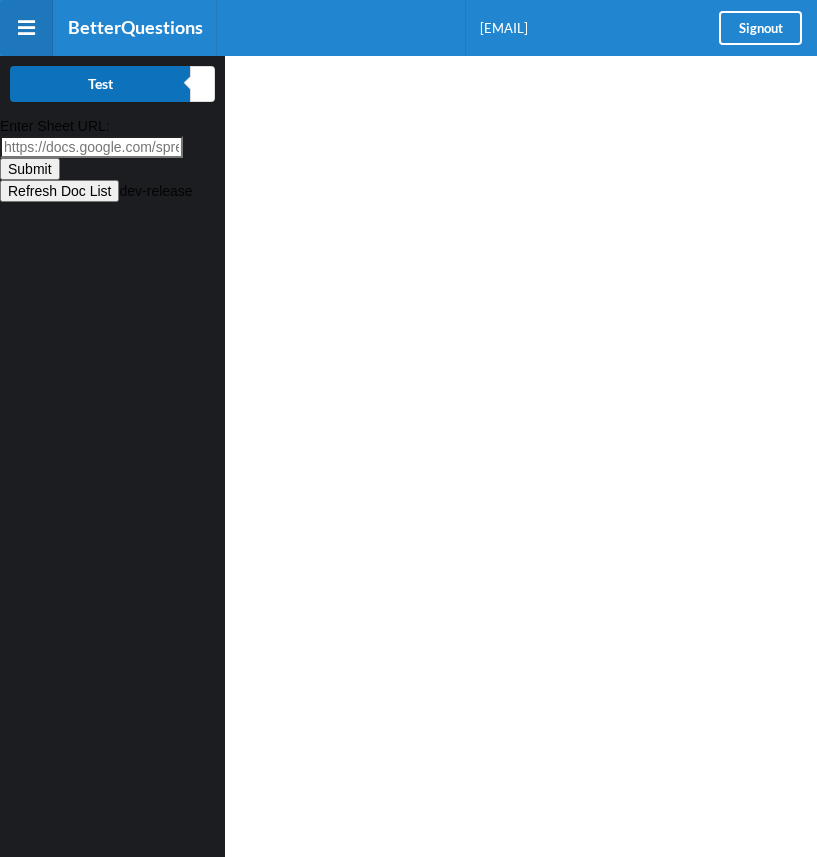 click on "Test" at bounding box center [100, 84] 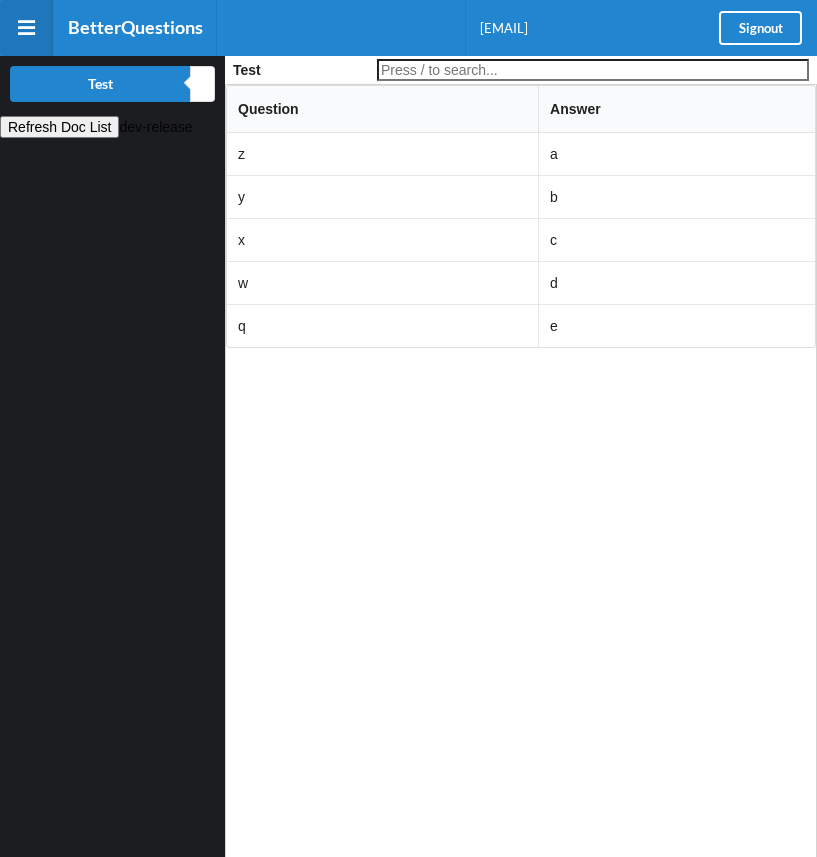 click on "Refresh Doc List" at bounding box center [59, 127] 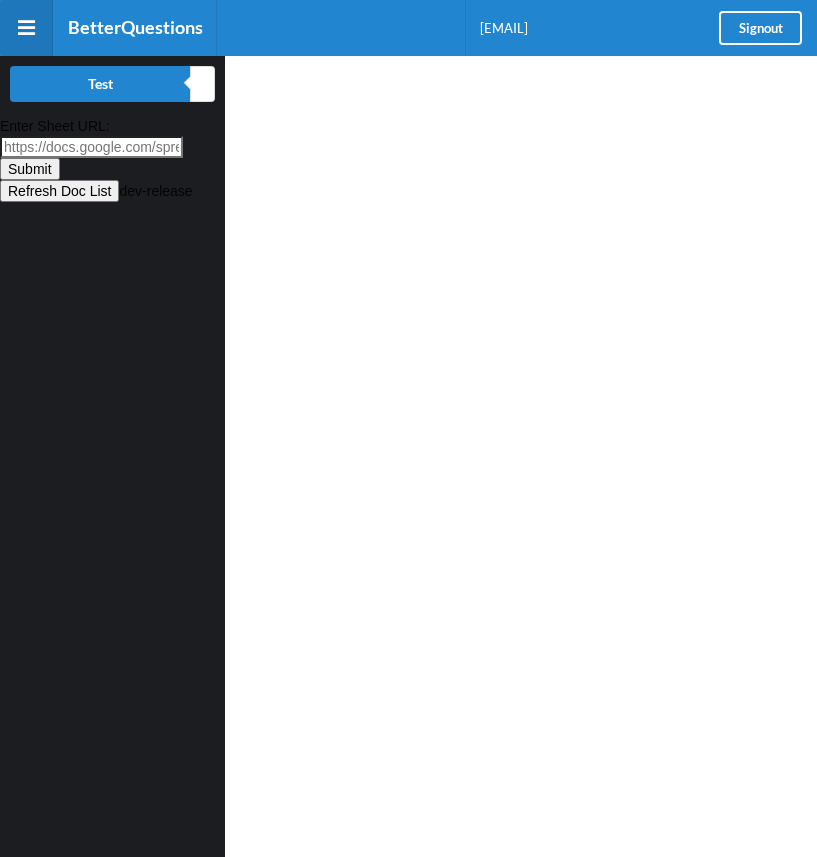 click on "Refresh Doc List" at bounding box center [59, 191] 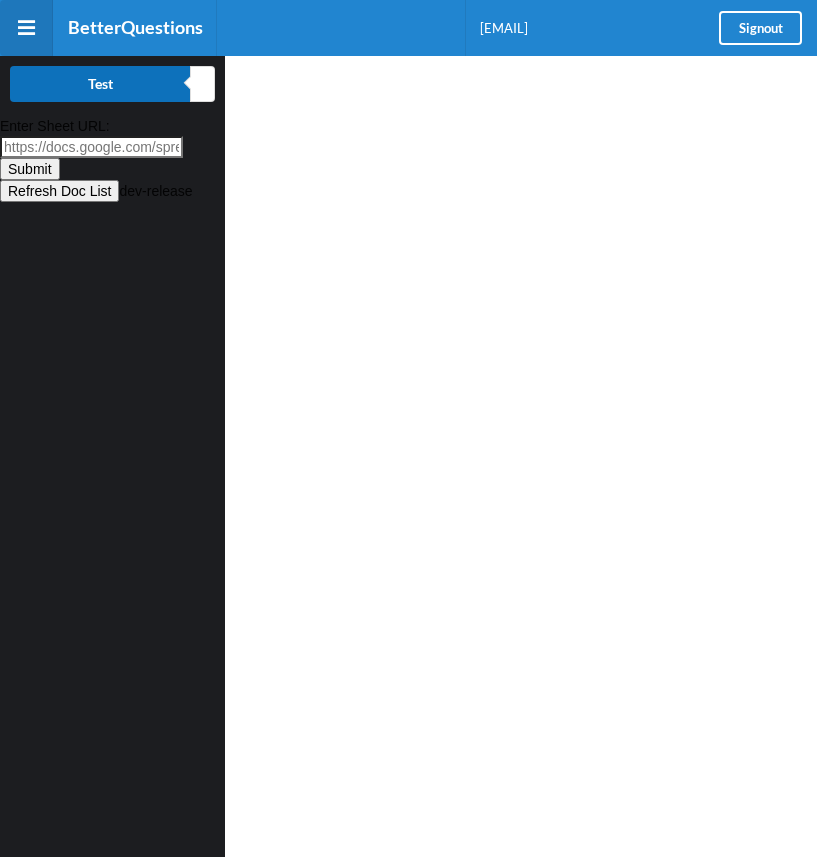 click on "Test" at bounding box center [100, 84] 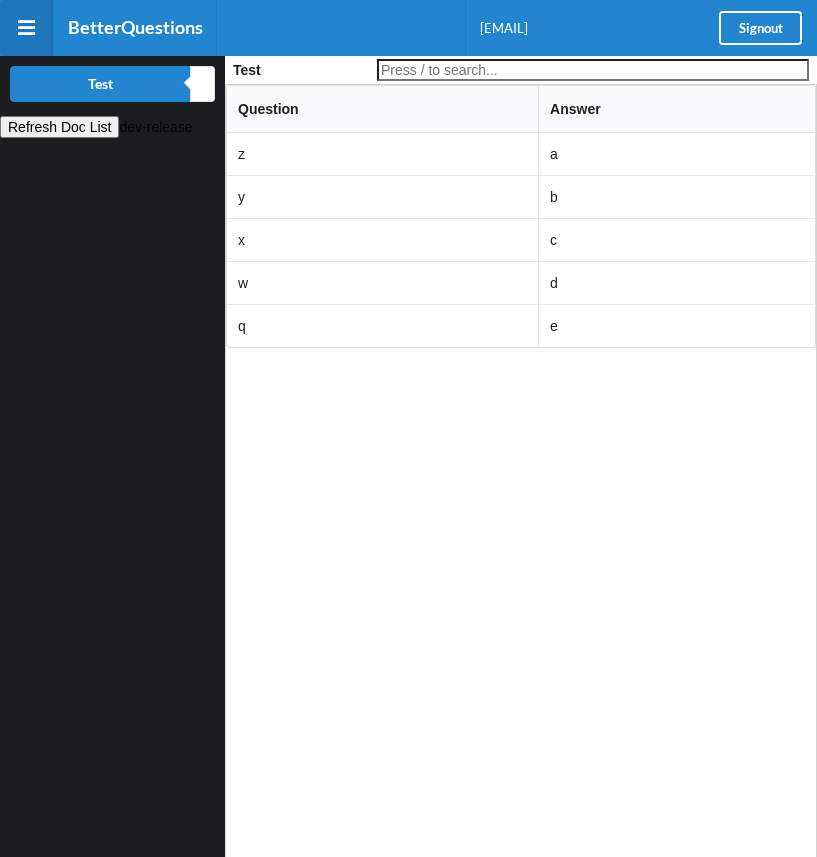 click on "Refresh Doc List" at bounding box center [59, 127] 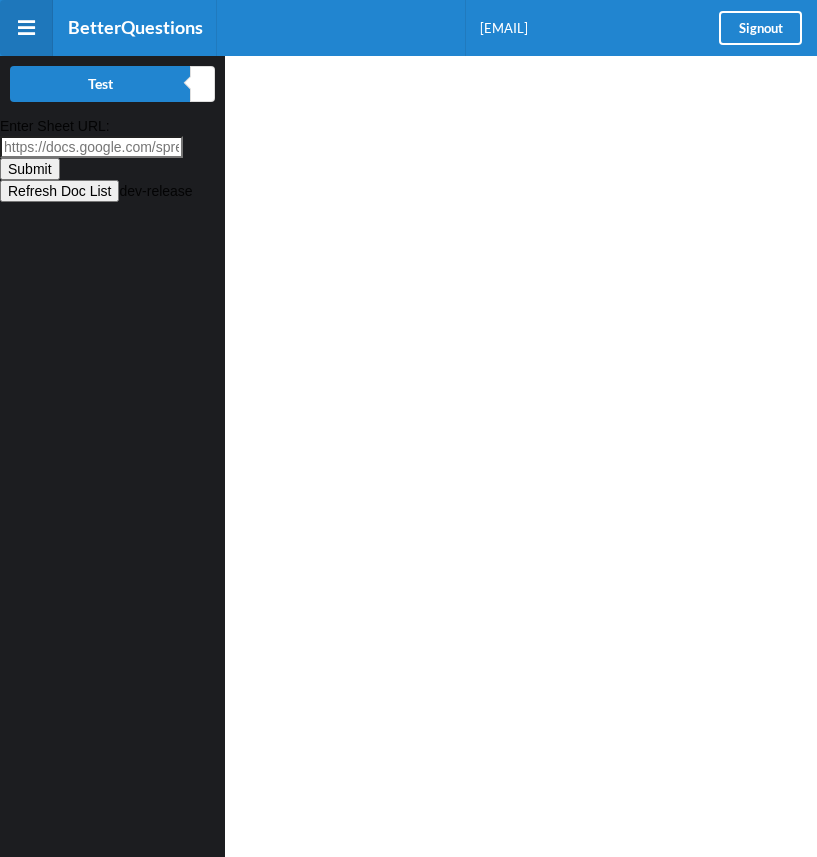 click on "Refresh Doc List" at bounding box center (59, 191) 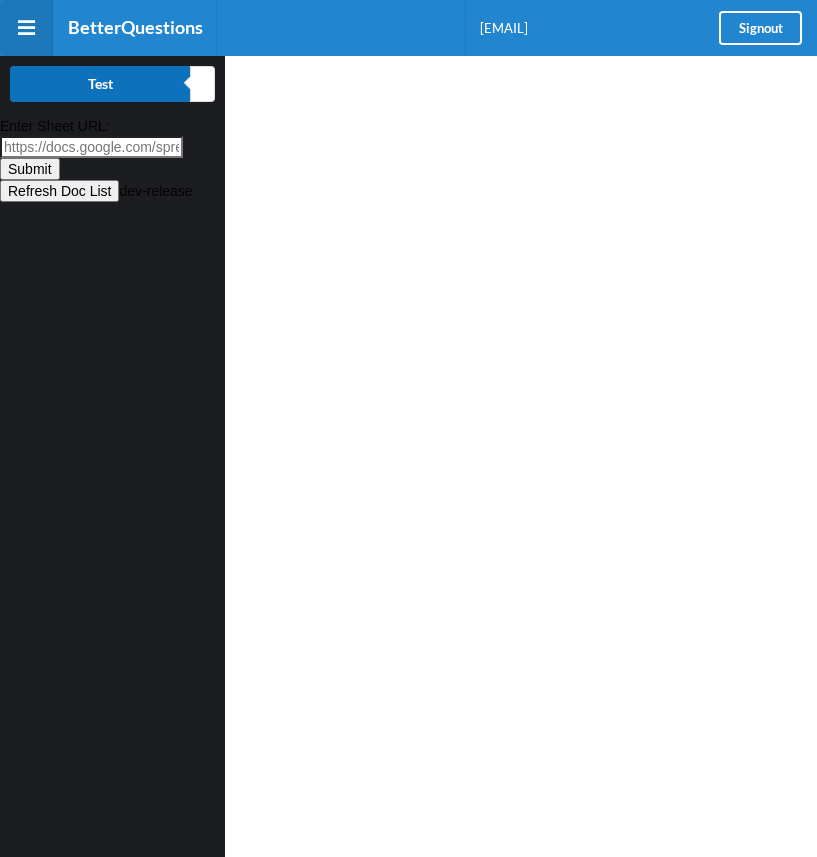 click on "Test" at bounding box center [100, 84] 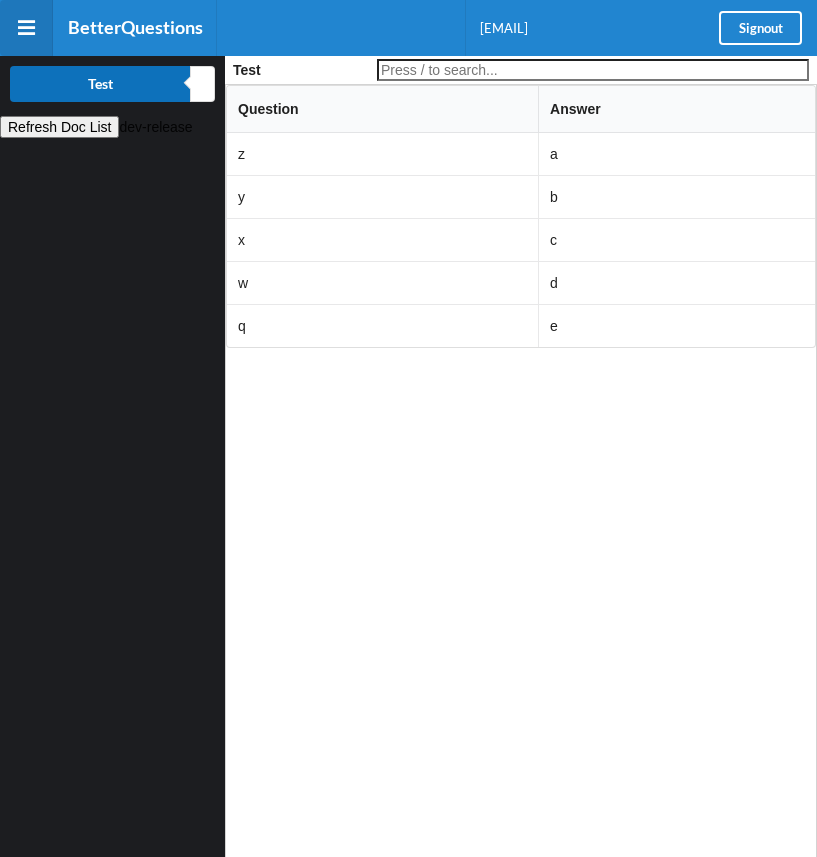 type 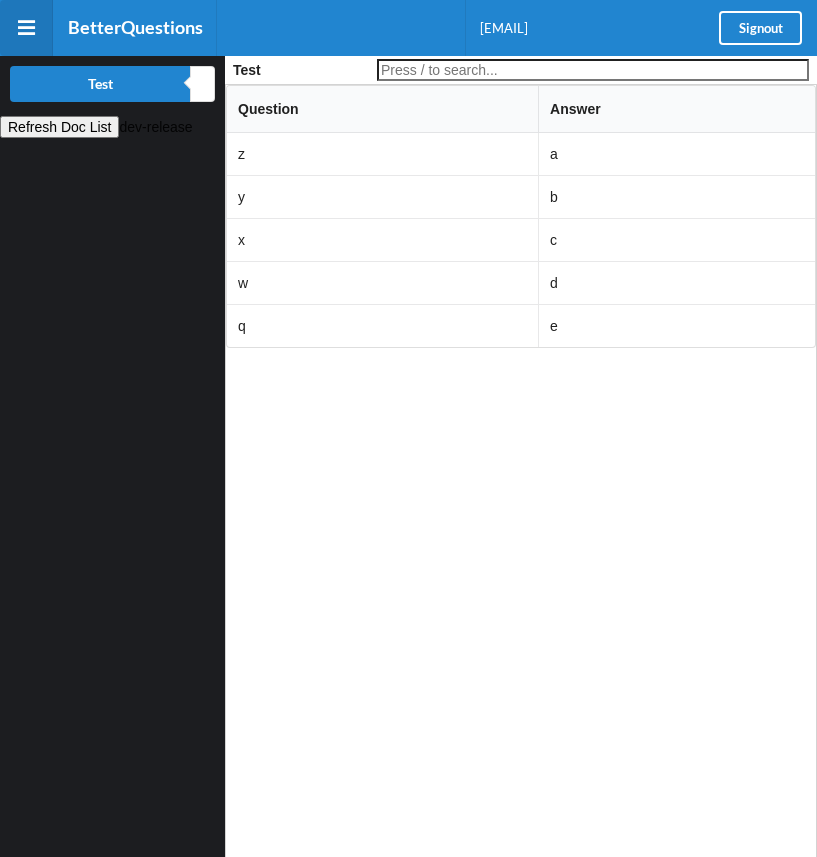 click on "Refresh Doc List" at bounding box center [59, 127] 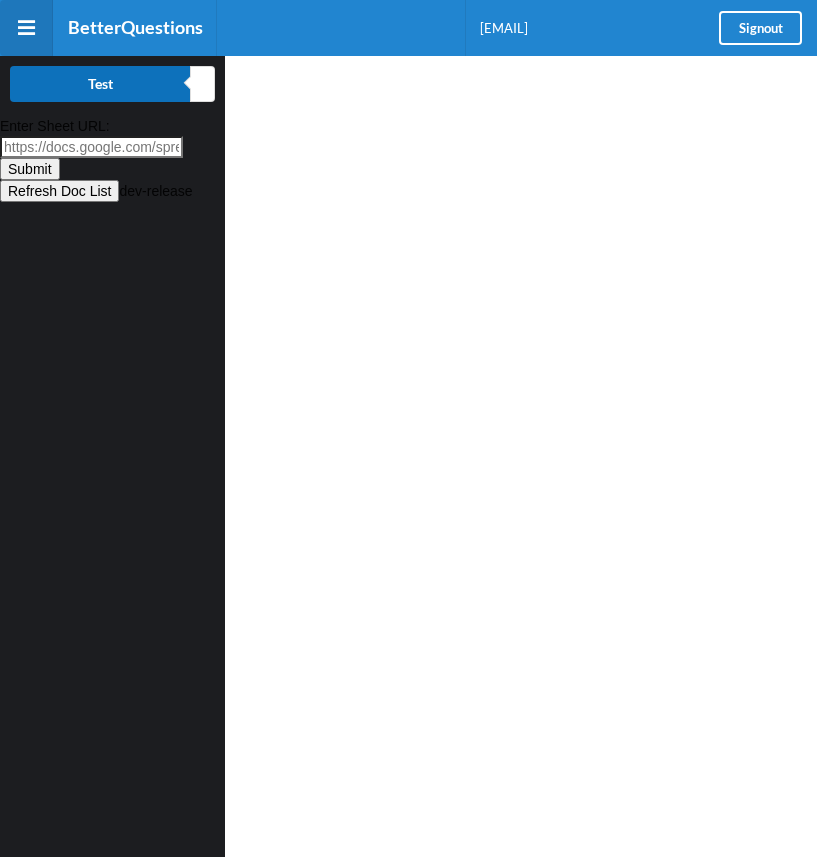 click on "Test" at bounding box center (100, 84) 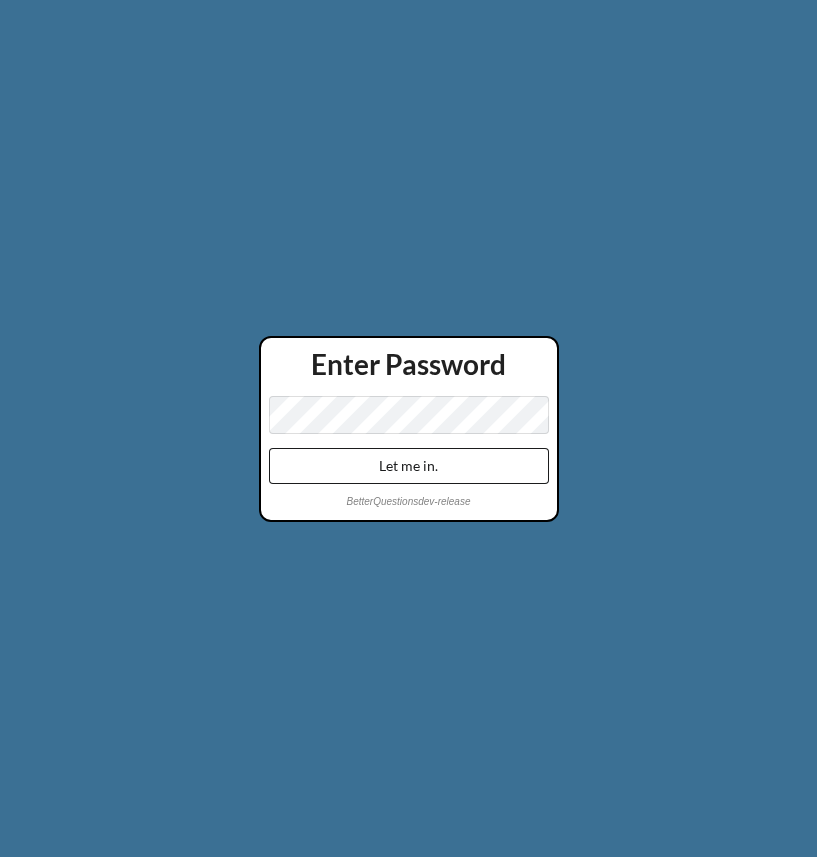 scroll, scrollTop: 0, scrollLeft: 0, axis: both 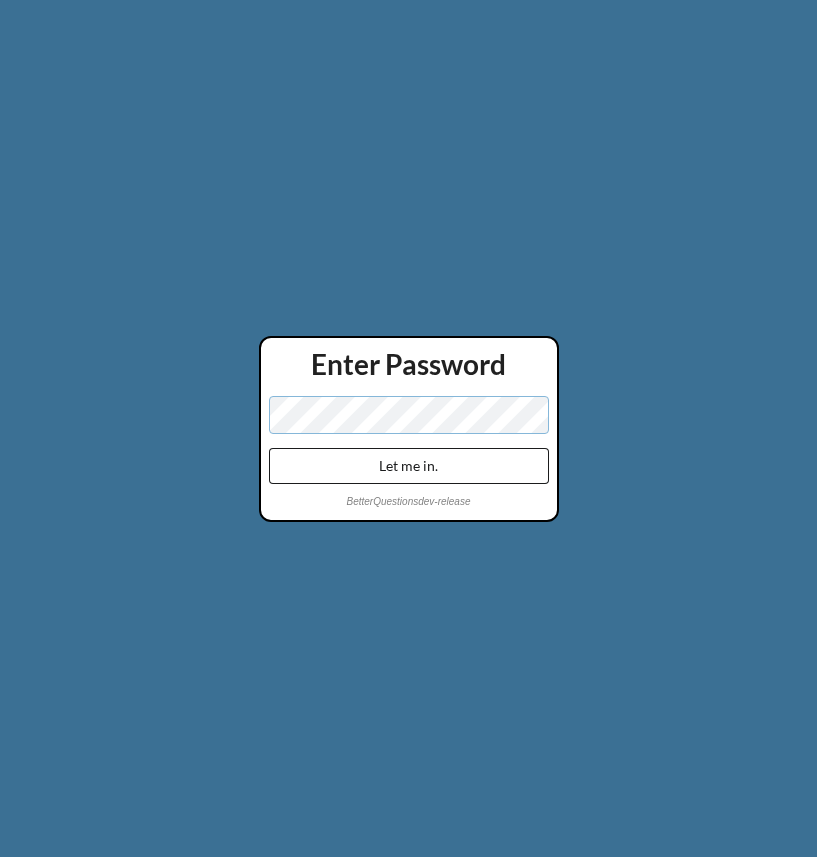 click on "Let me in." at bounding box center (409, 466) 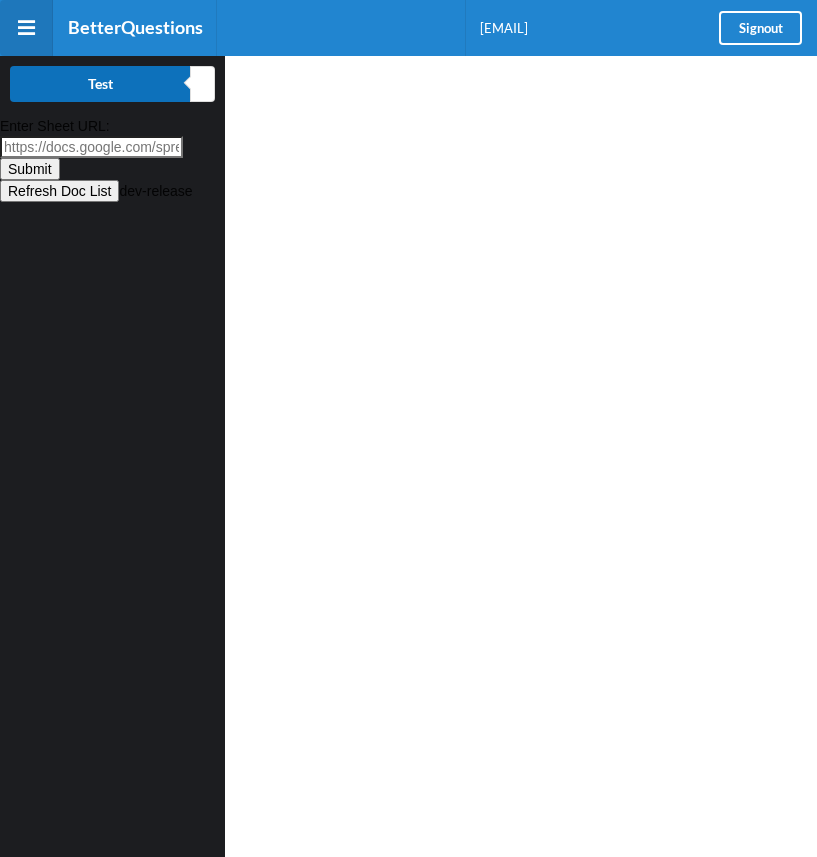 click on "Test" at bounding box center (100, 84) 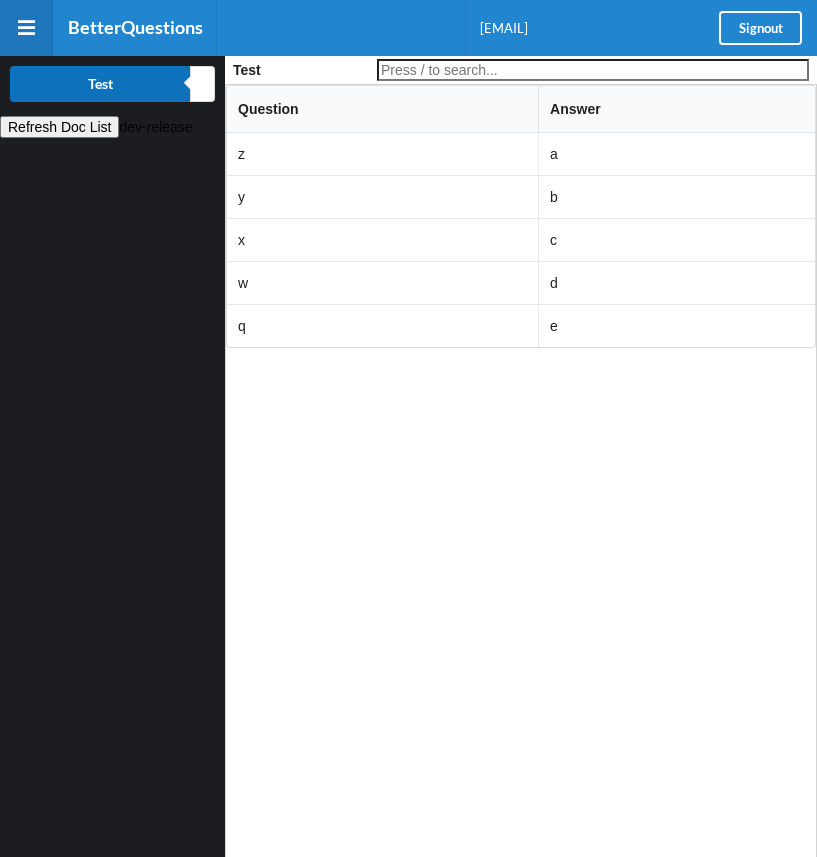 click on "Test" at bounding box center (100, 84) 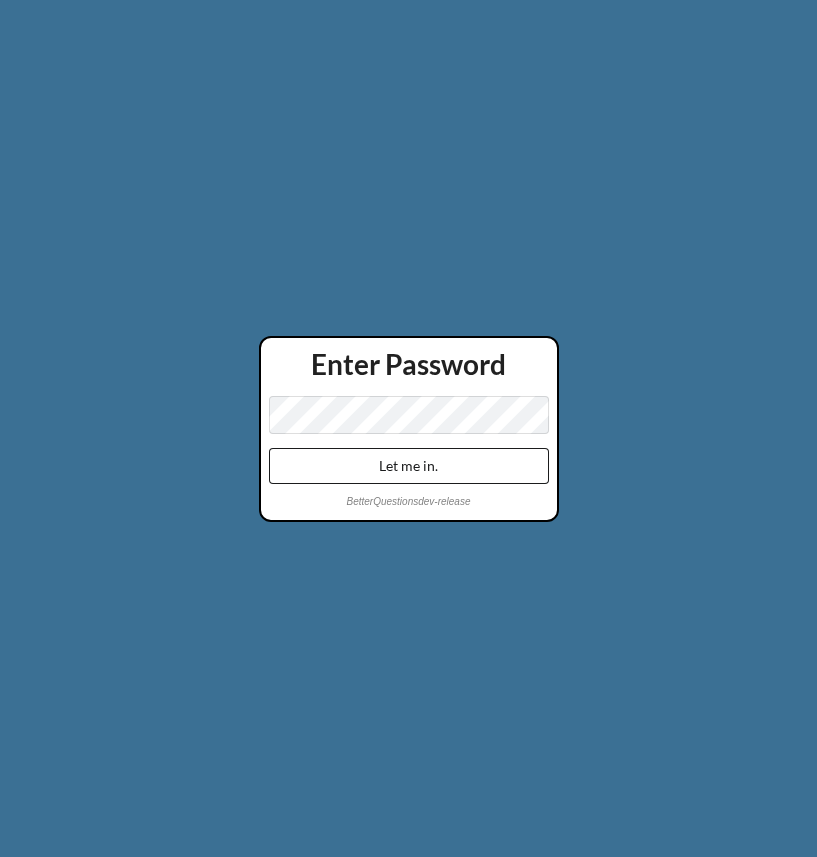 scroll, scrollTop: 0, scrollLeft: 0, axis: both 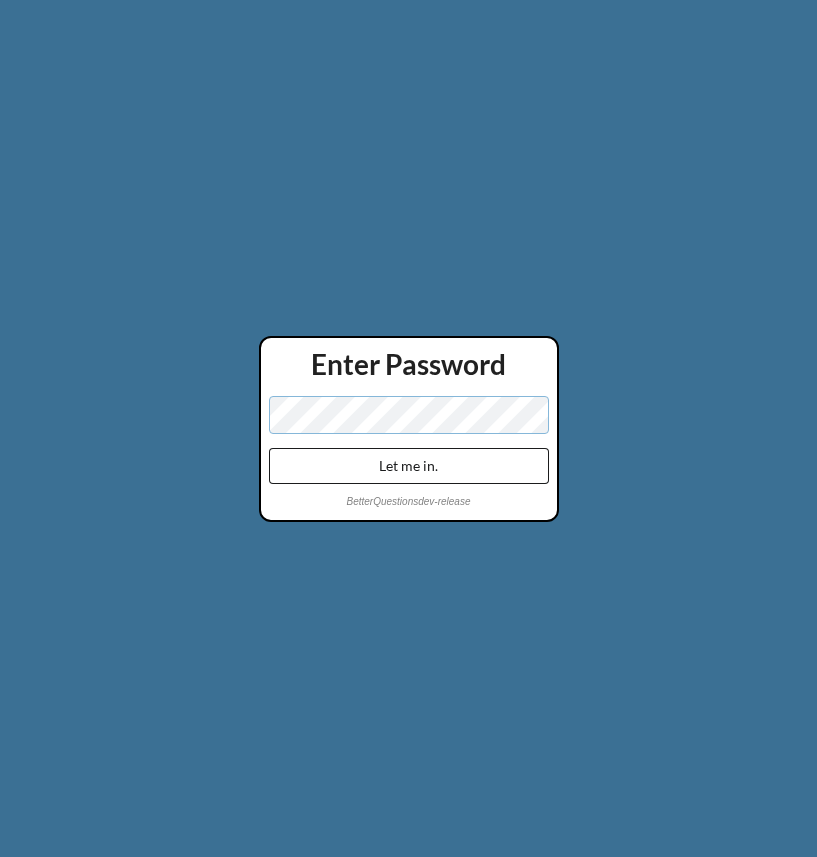 click on "Let me in." at bounding box center [409, 466] 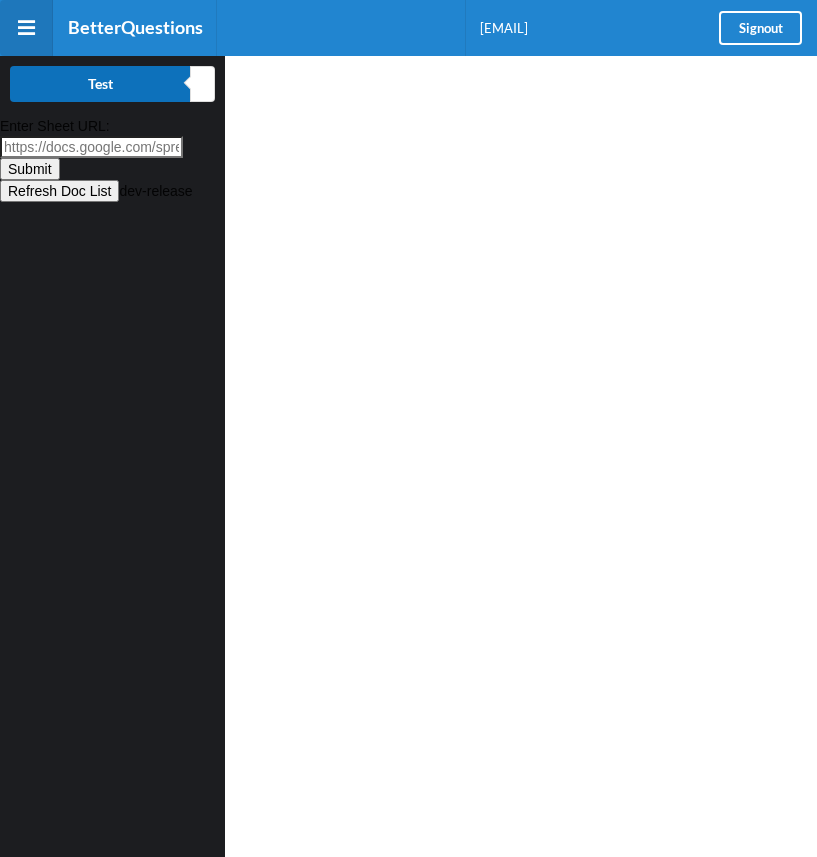 click on "Test" at bounding box center (100, 84) 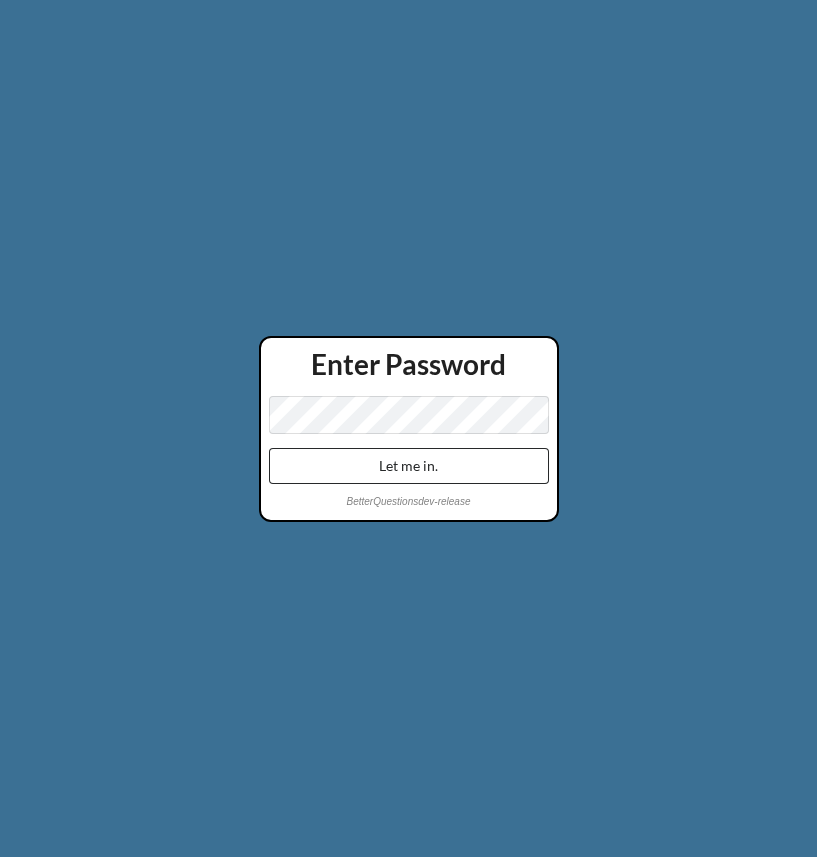 scroll, scrollTop: 0, scrollLeft: 0, axis: both 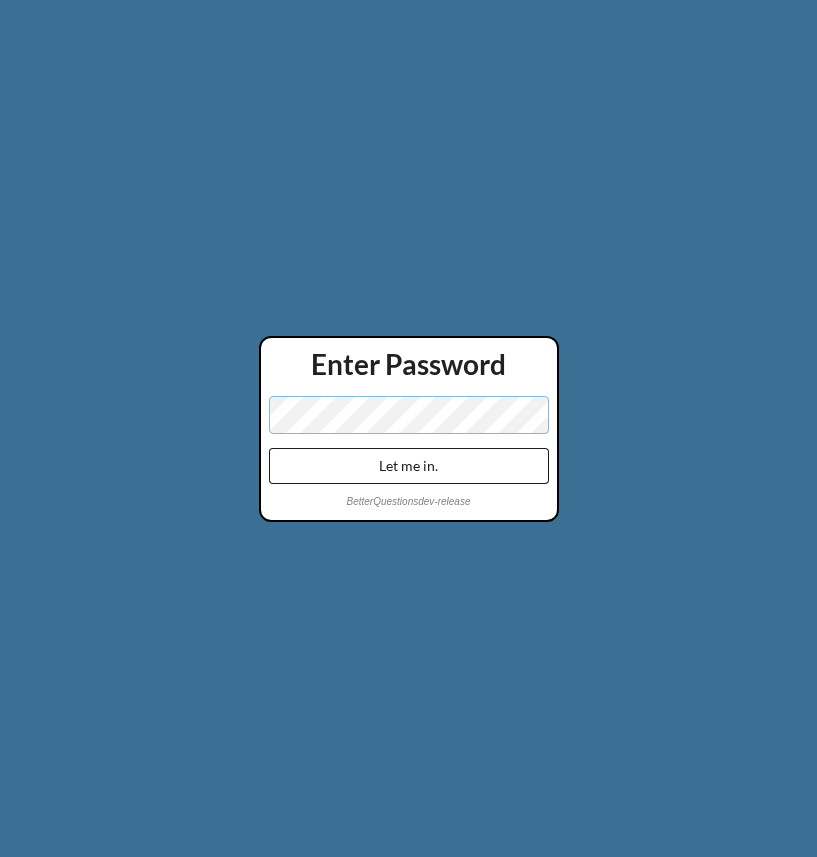 click on "Let me in." at bounding box center [409, 466] 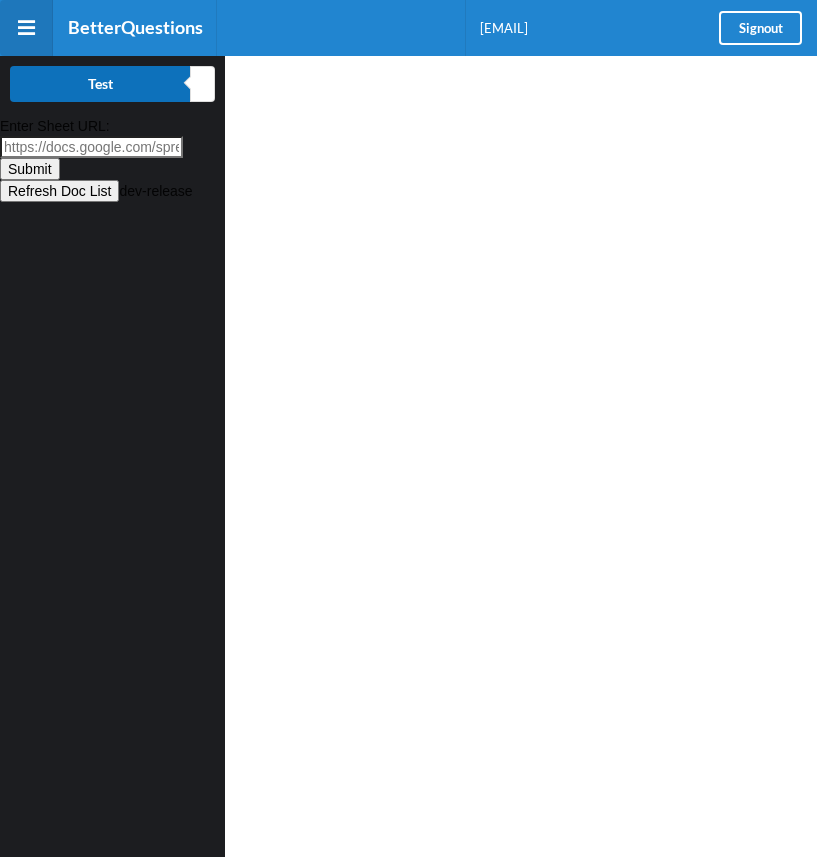 click on "Test" at bounding box center (100, 84) 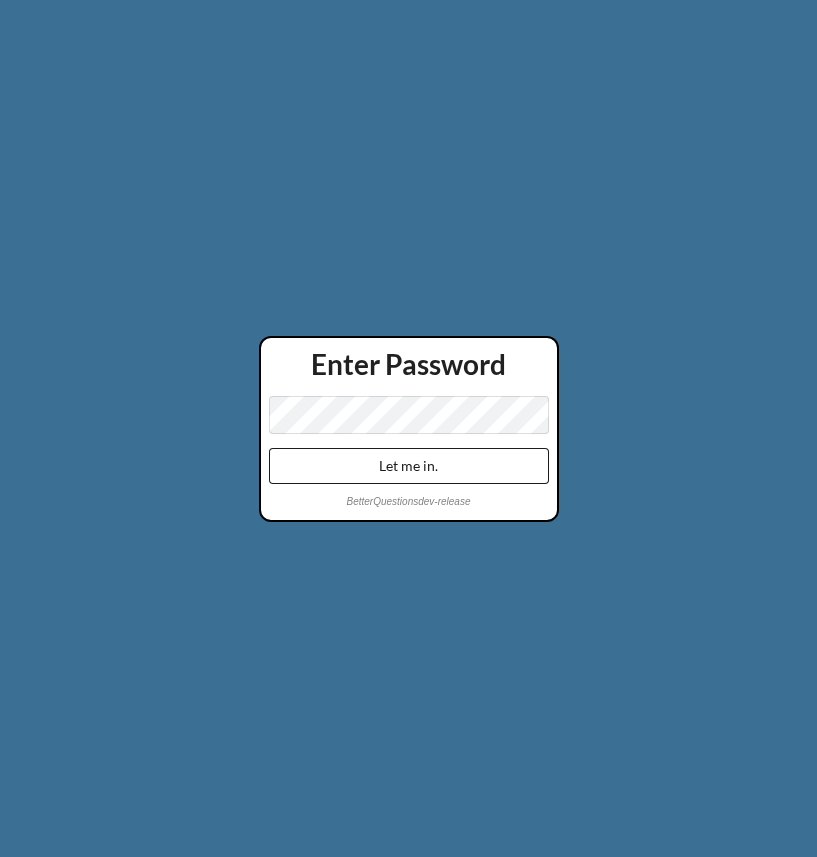 scroll, scrollTop: 0, scrollLeft: 0, axis: both 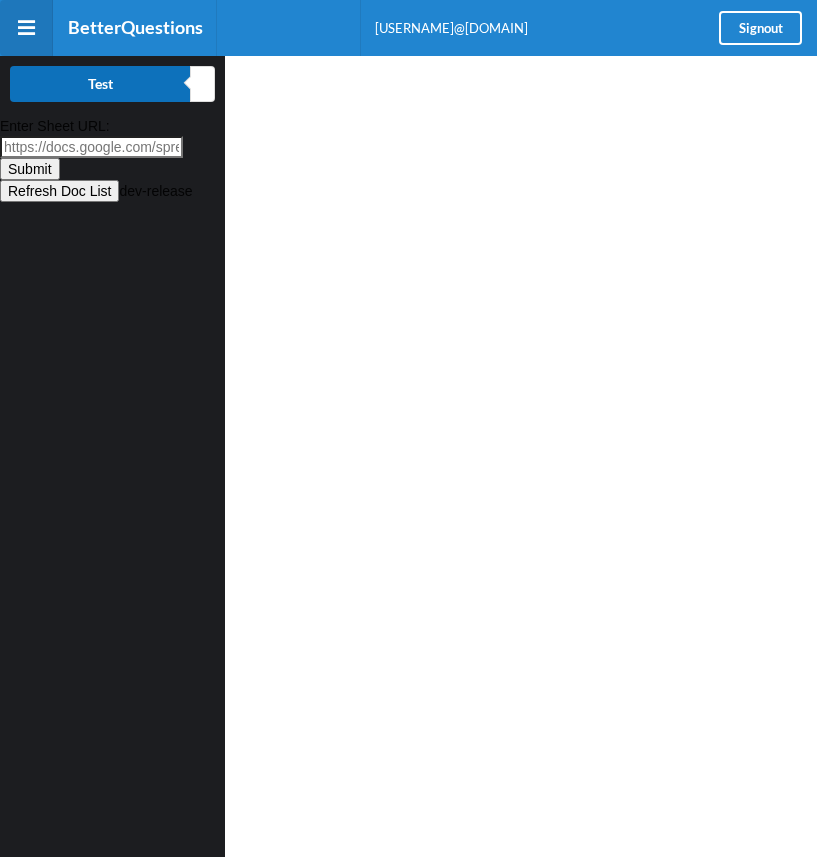 click on "Test" at bounding box center (100, 84) 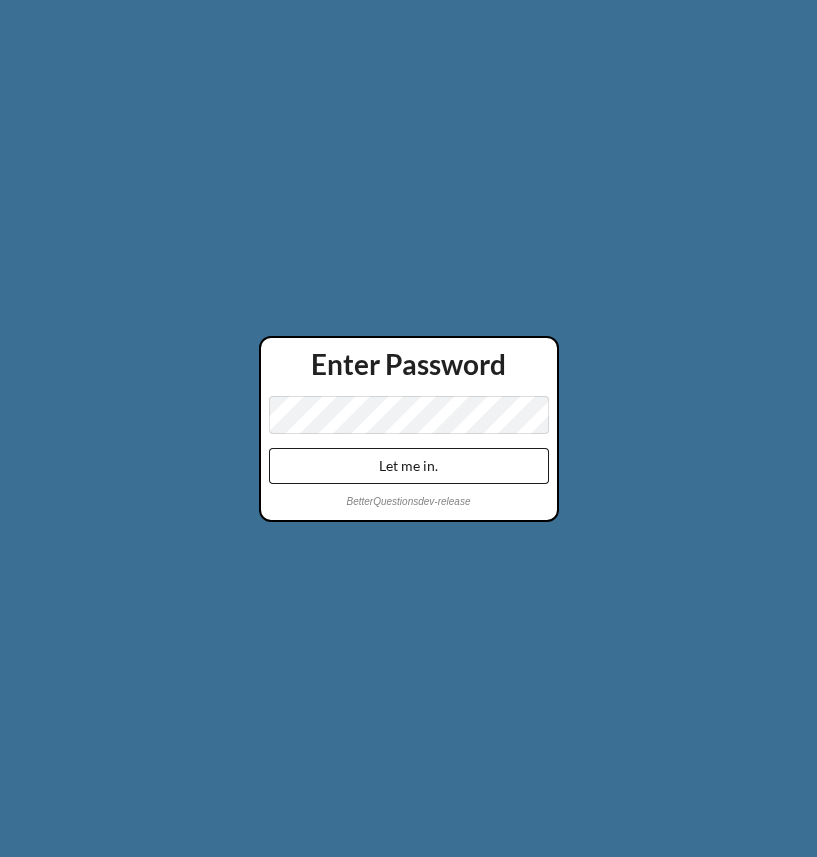 scroll, scrollTop: 0, scrollLeft: 0, axis: both 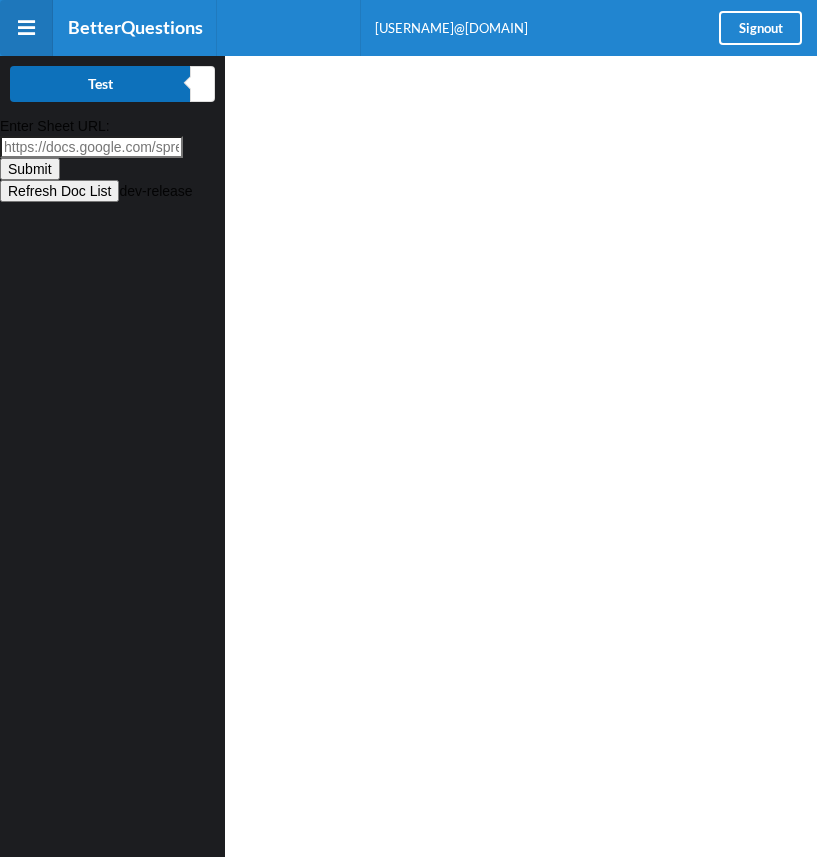 click on "Test" at bounding box center [100, 84] 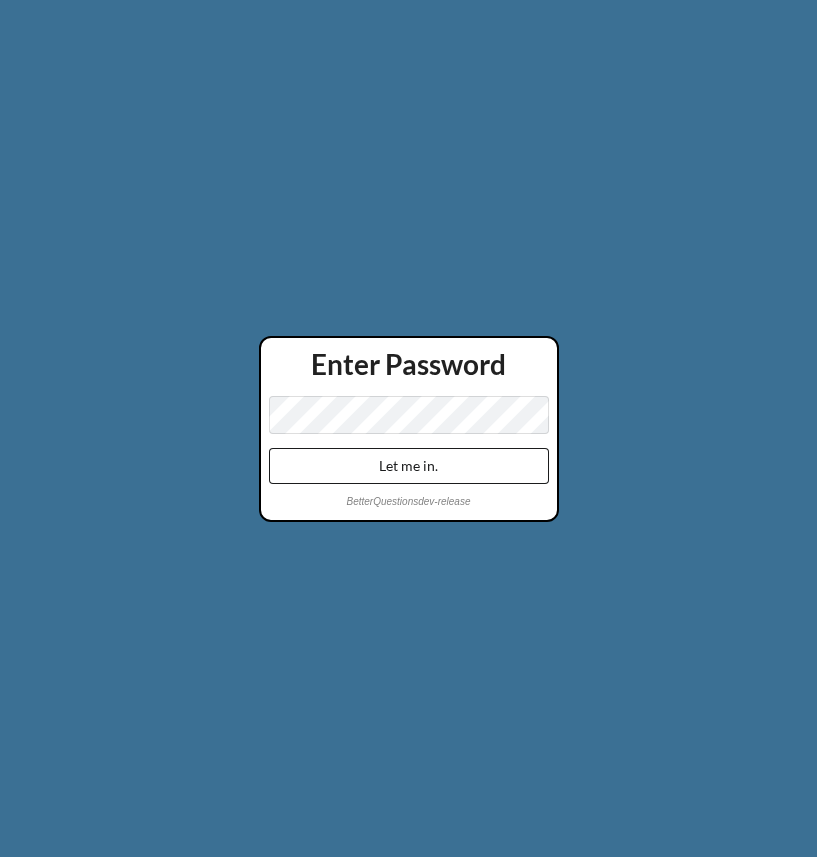 scroll, scrollTop: 0, scrollLeft: 0, axis: both 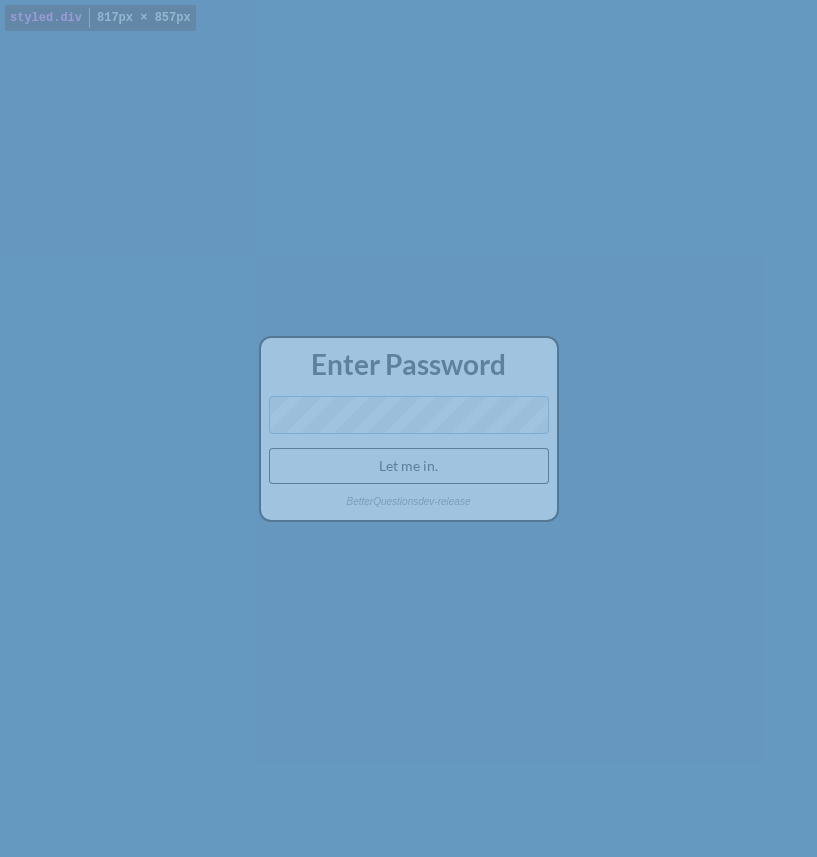 click on "Let me in." at bounding box center (409, 466) 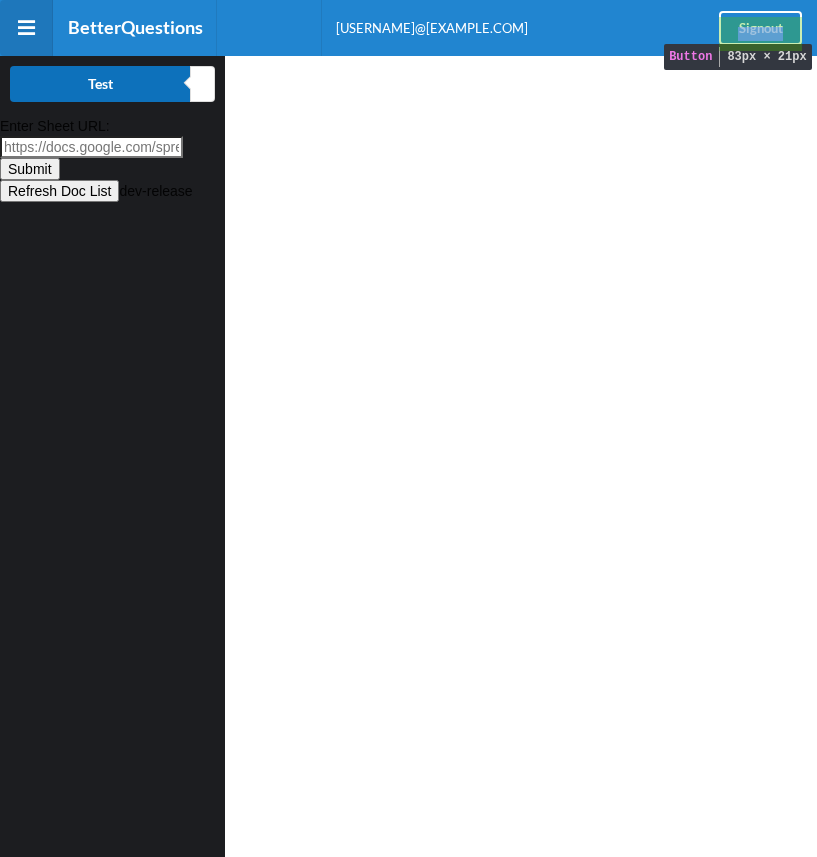 click on "Test" at bounding box center (100, 84) 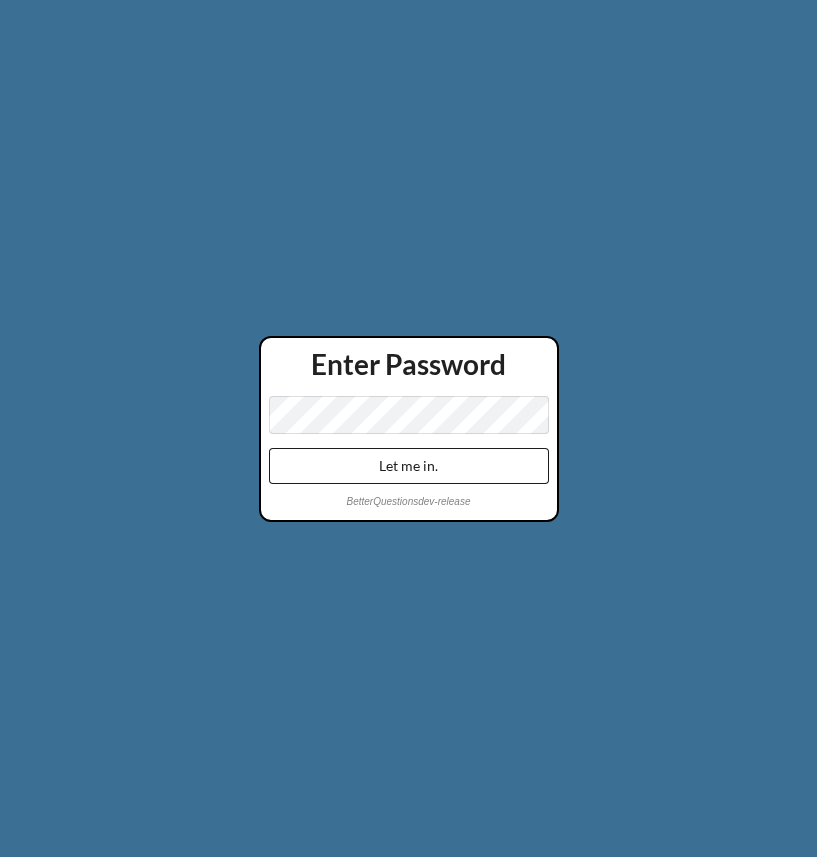 scroll, scrollTop: 0, scrollLeft: 0, axis: both 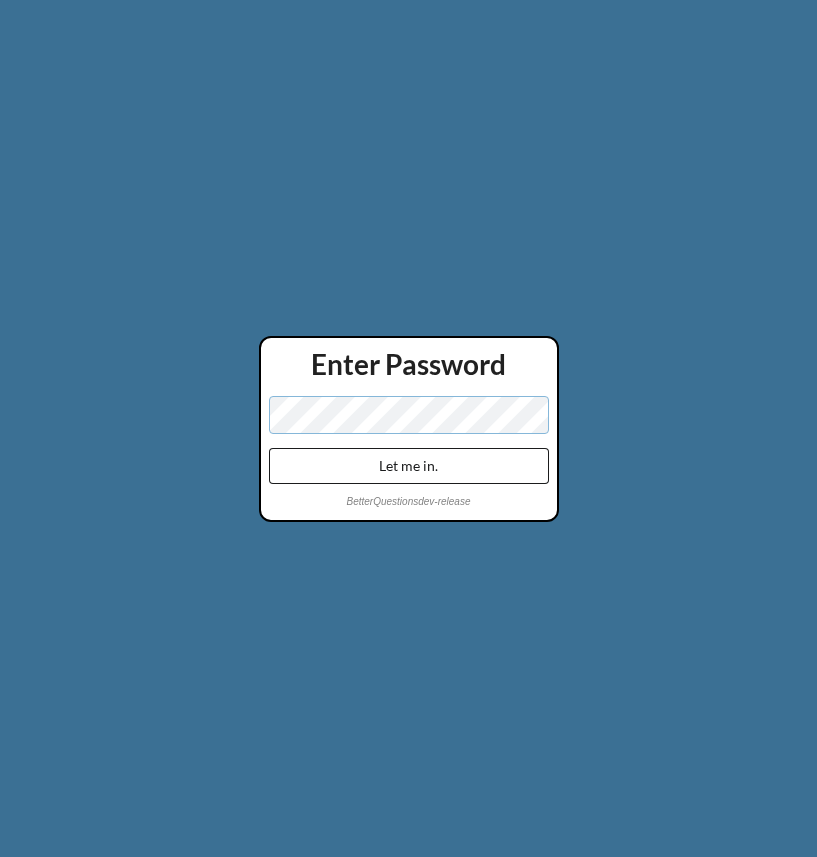 click on "Let me in." at bounding box center (409, 466) 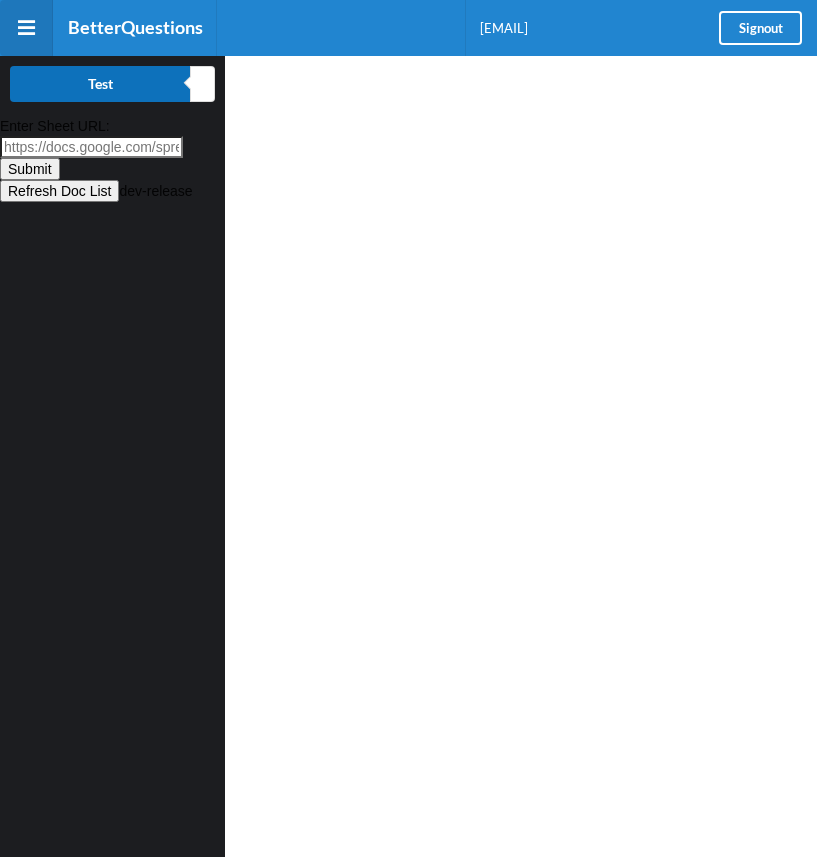 click on "Test" at bounding box center (100, 84) 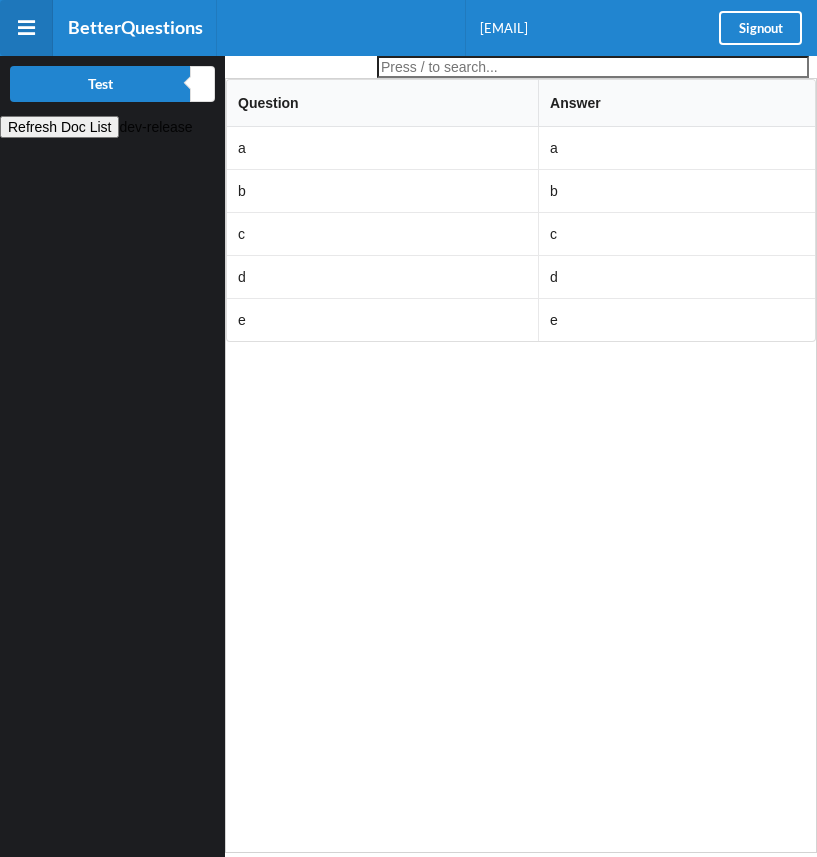 click on "Refresh Doc List" at bounding box center (59, 127) 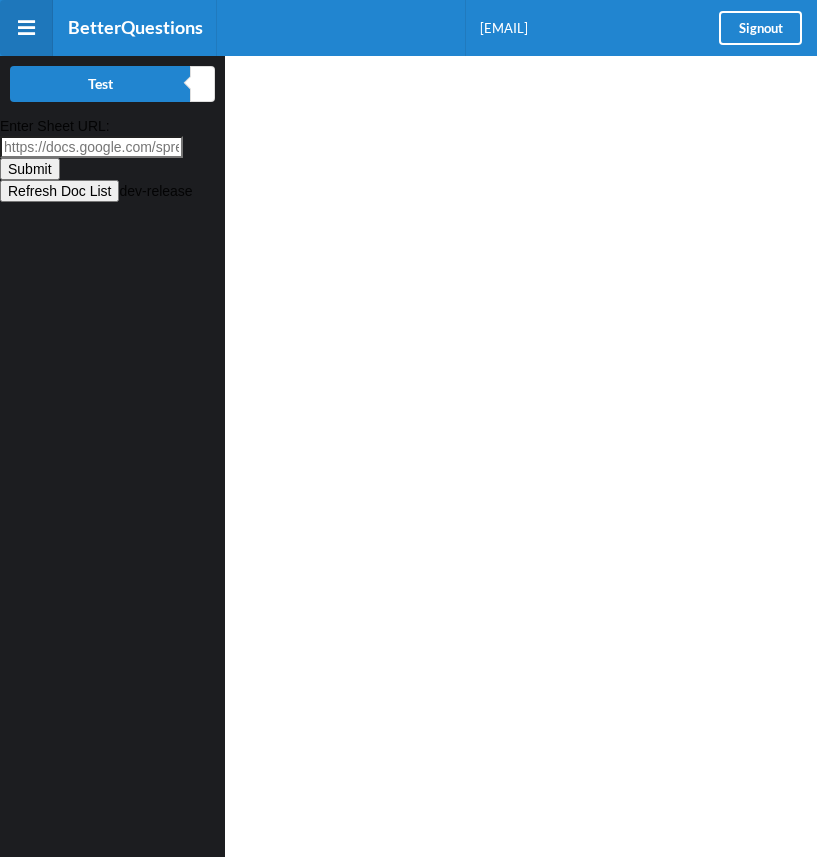 click on "Enter Sheet URL:" at bounding box center [91, 147] 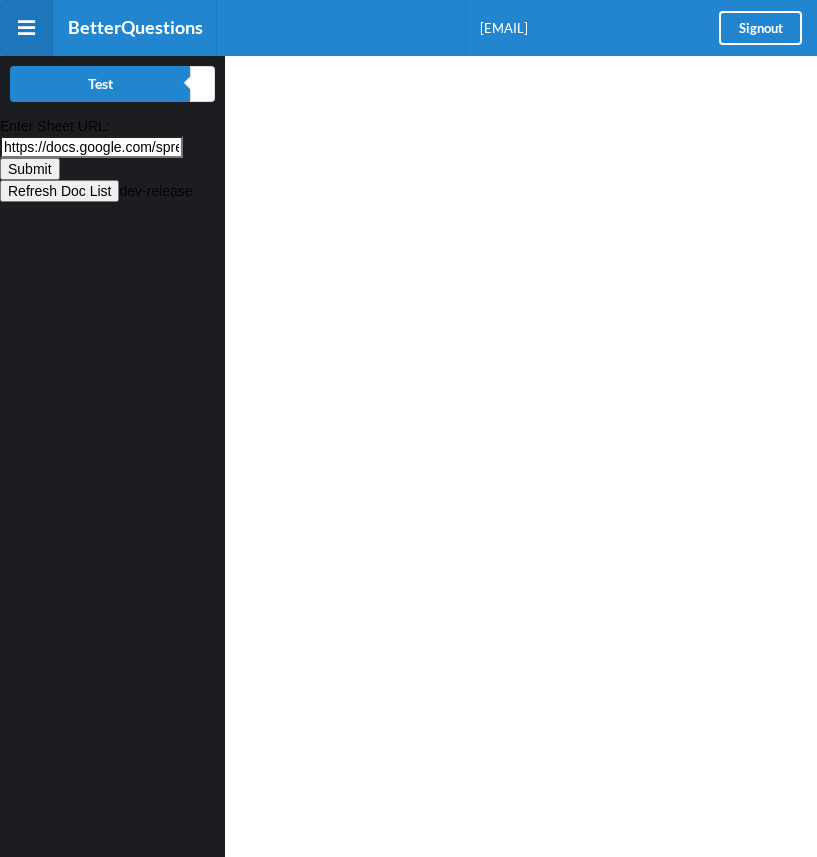 scroll, scrollTop: 0, scrollLeft: 552, axis: horizontal 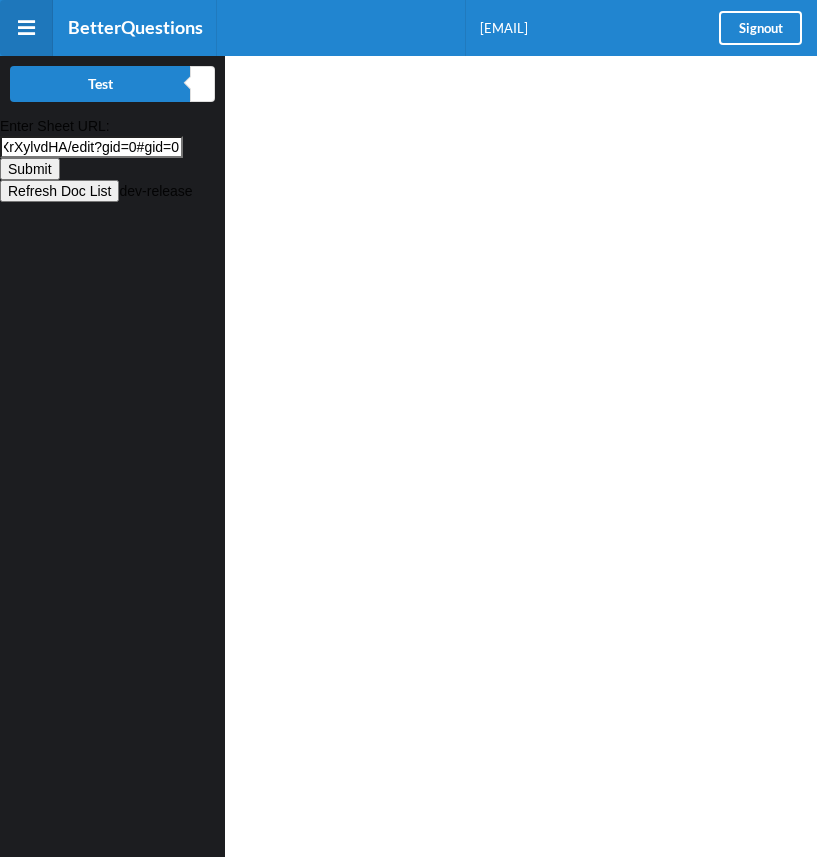 type on "https://docs.google.com/spreadsheets/d/10NidCiUrabliWRdlvoz_hmQaCc16hic8MVXrXylvdHA/edit?gid=0#gid=0" 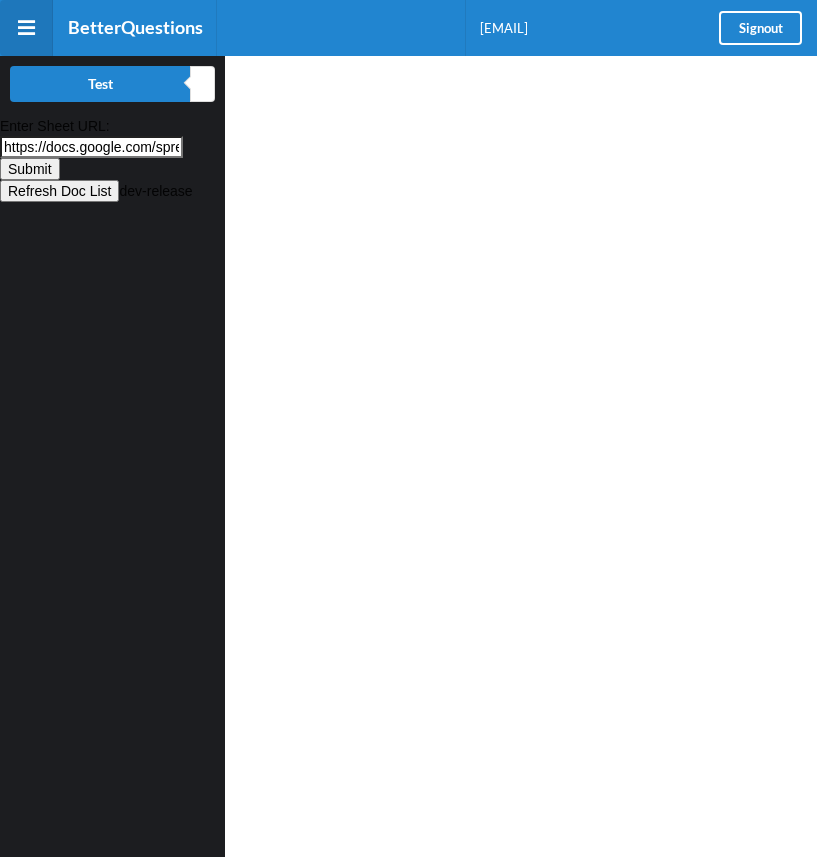 click on "Submit" at bounding box center [30, 169] 